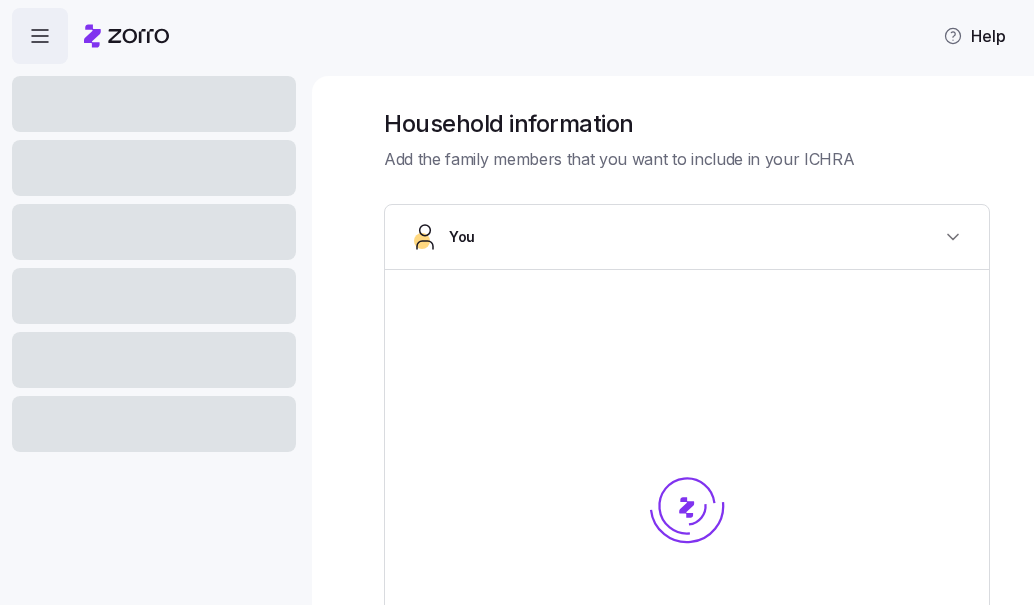 scroll, scrollTop: 0, scrollLeft: 0, axis: both 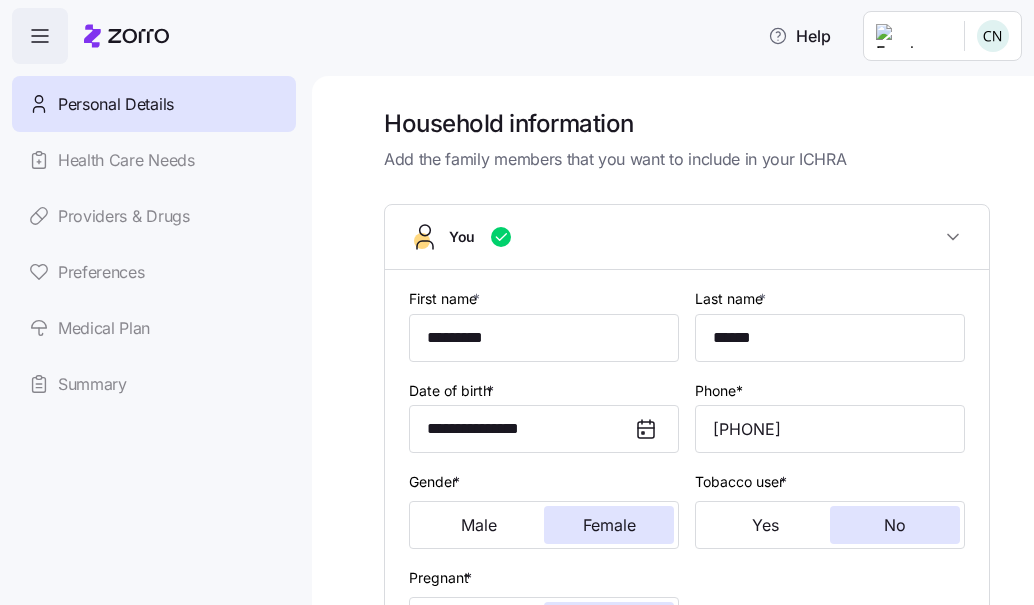 click on "**********" at bounding box center (673, 340) 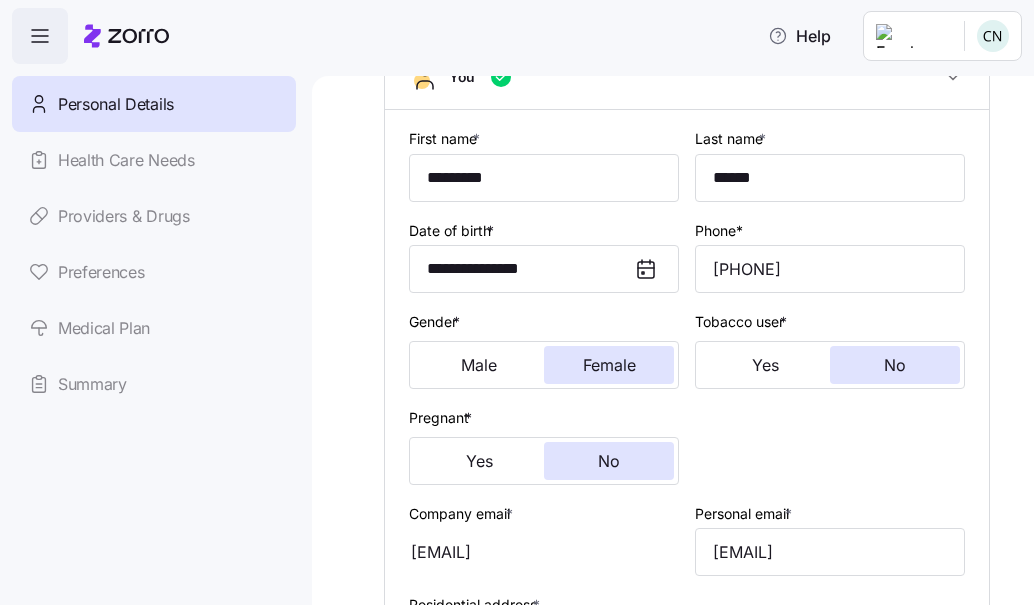 scroll, scrollTop: 200, scrollLeft: 0, axis: vertical 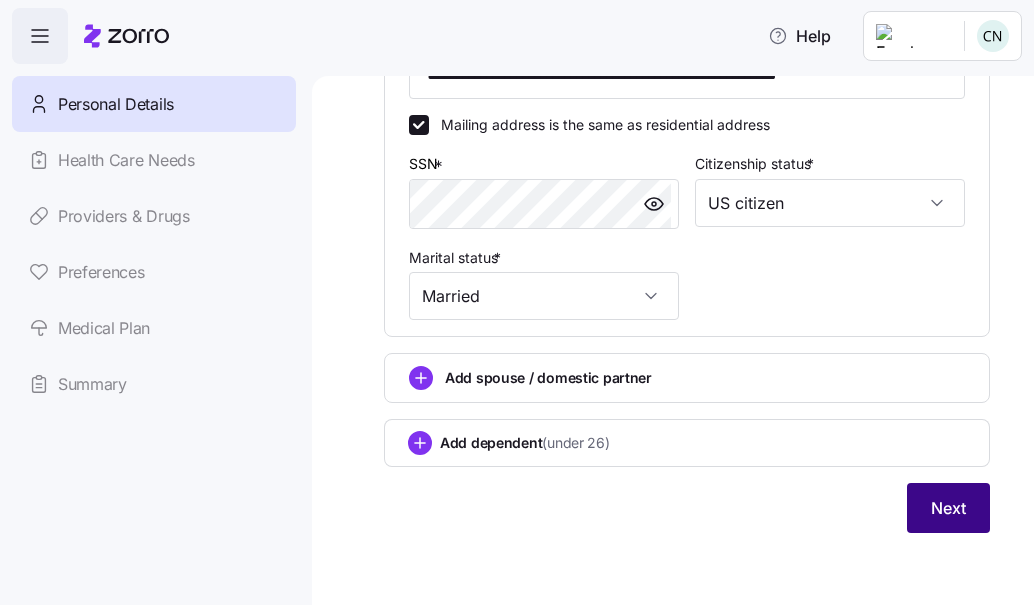 click on "Next" at bounding box center (948, 508) 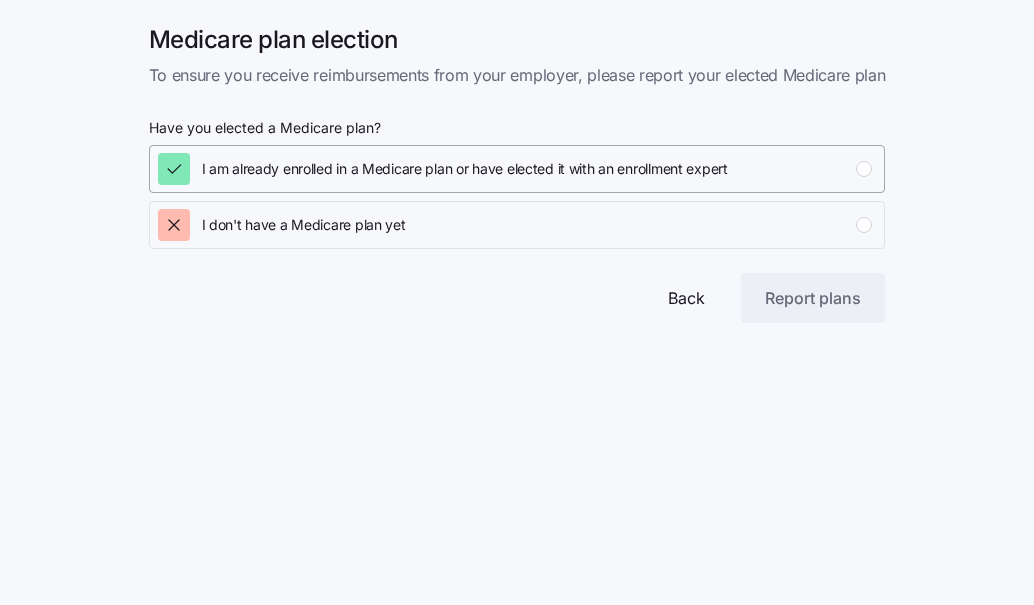 click on "I am already enrolled in a Medicare plan or have elected it with an enrollment expert" at bounding box center (465, 169) 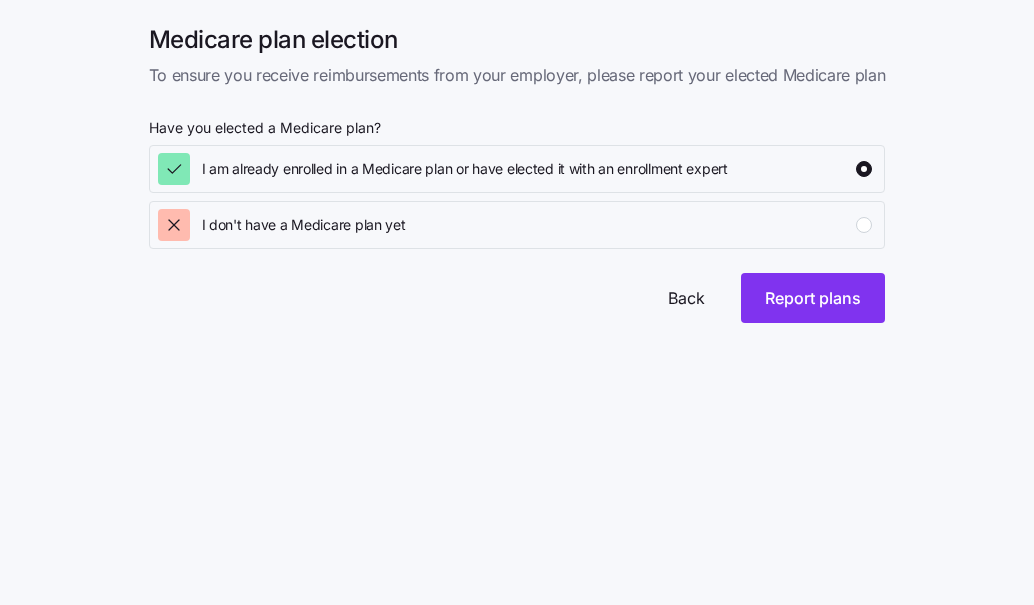 drag, startPoint x: 156, startPoint y: 232, endPoint x: 117, endPoint y: 248, distance: 42.154476 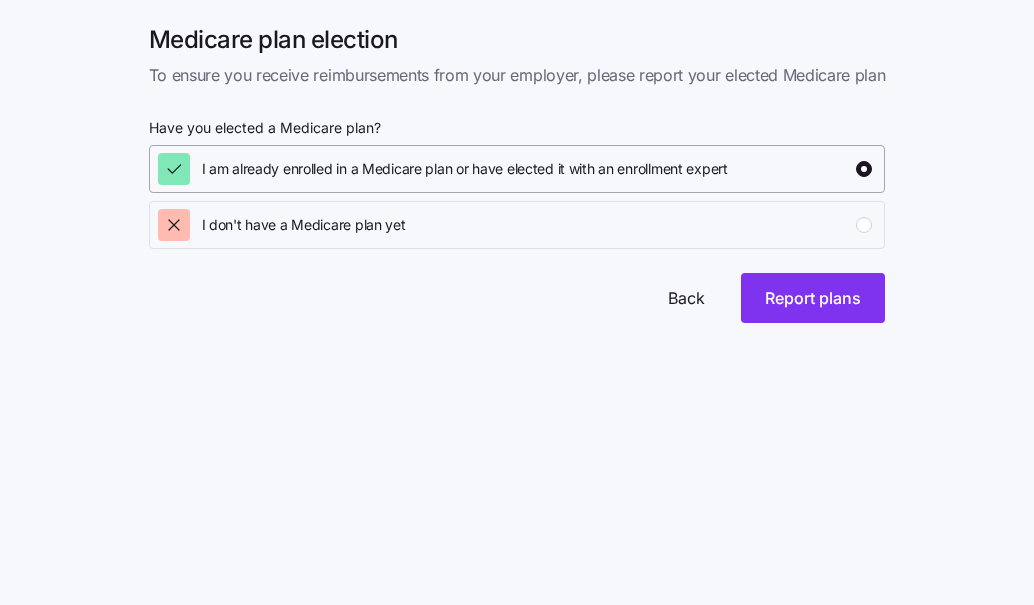 click at bounding box center [864, 169] 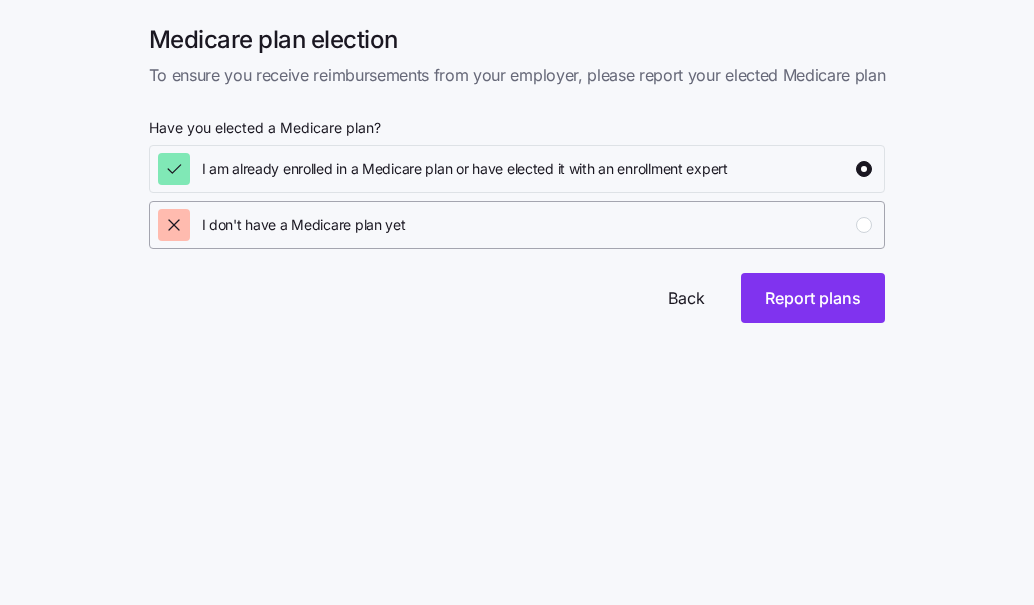 click at bounding box center (864, 225) 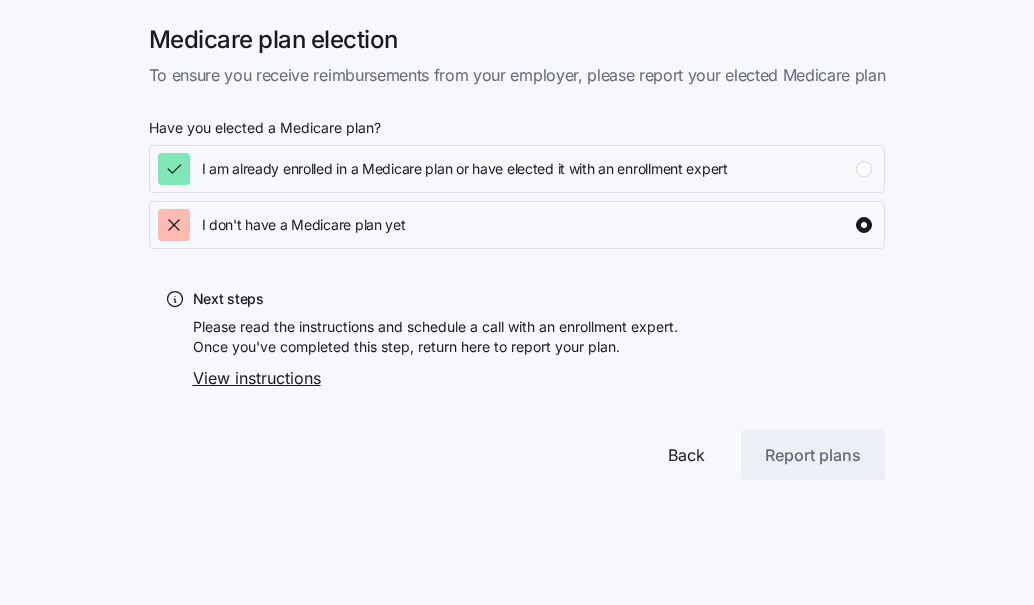 click on "Medicare plan election To ensure you receive reimbursements from your employer, please report your elected Medicare plan Have you elected a Medicare plan? I am already enrolled in a Medicare plan or have elected it with an enrollment expert I don't have a Medicare plan yet Next steps Please read the instructions and schedule a call with an enrollment expert.
Once you've completed this step, return here to report your plan. View instructions Back Report plans" at bounding box center (517, 240) 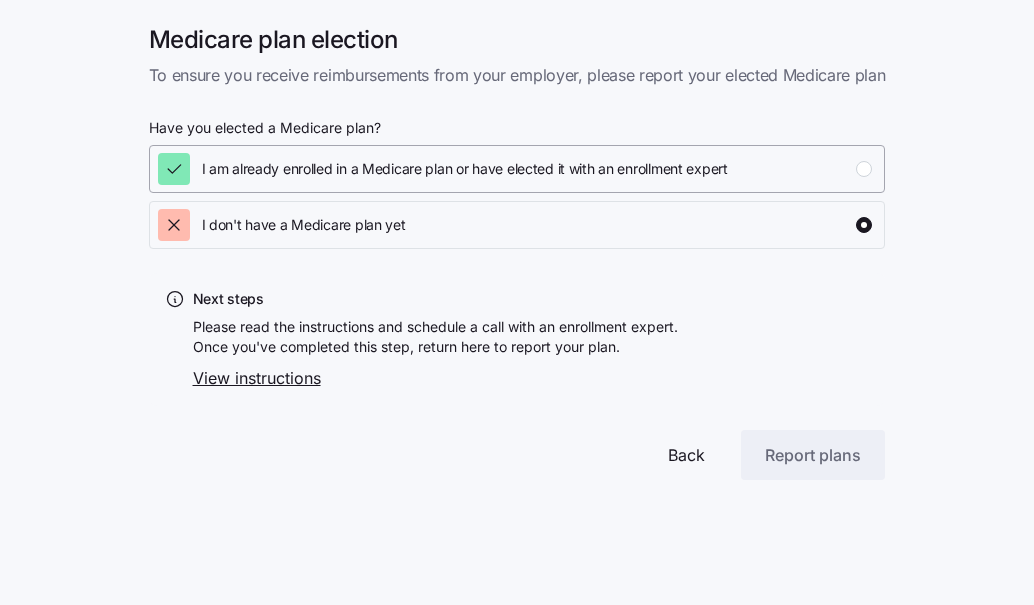 click on "I am already enrolled in a Medicare plan or have elected it with an enrollment expert" at bounding box center [515, 169] 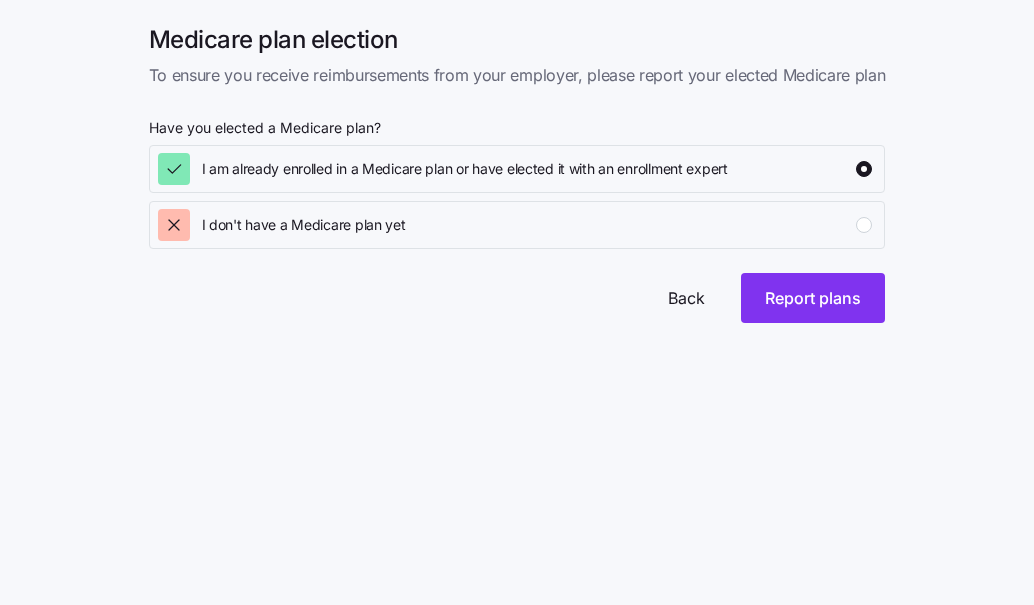 click on "Medicare plan election To ensure you receive reimbursements from your employer, please report your elected Medicare plan Have you elected a Medicare plan? I am already enrolled in a Medicare plan or have elected it with an enrollment expert I don't have a Medicare plan yet Back Report plans [LAST]" at bounding box center [517, 161] 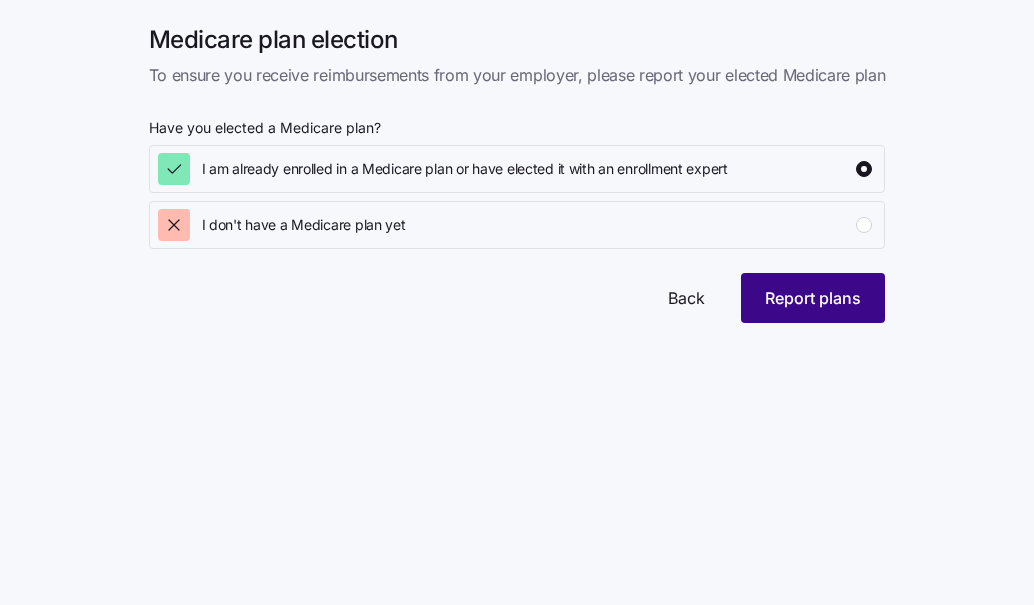 click on "Report plans" at bounding box center (813, 298) 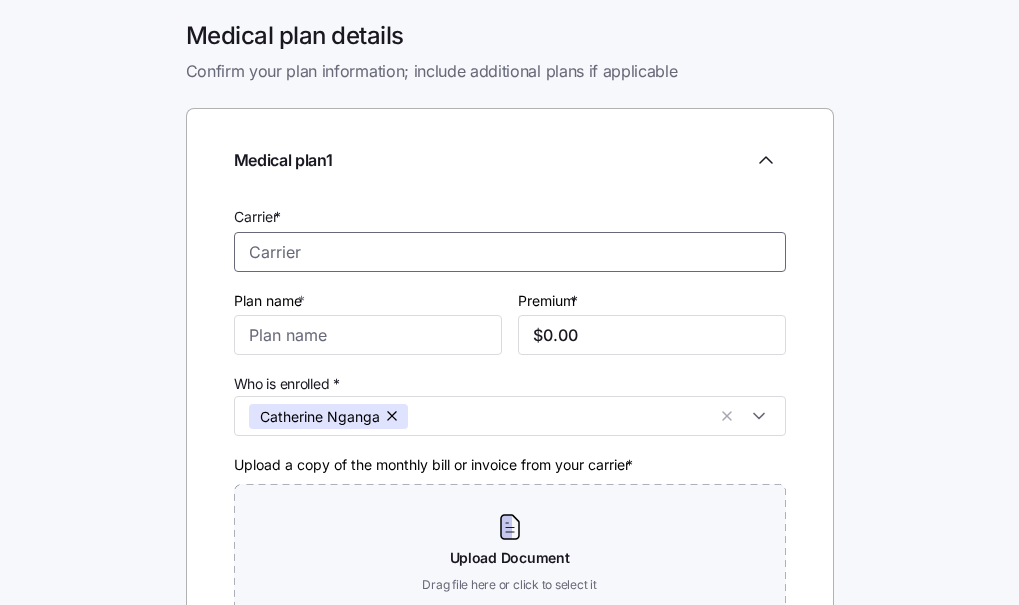 click on "Carrier  *" at bounding box center [510, 252] 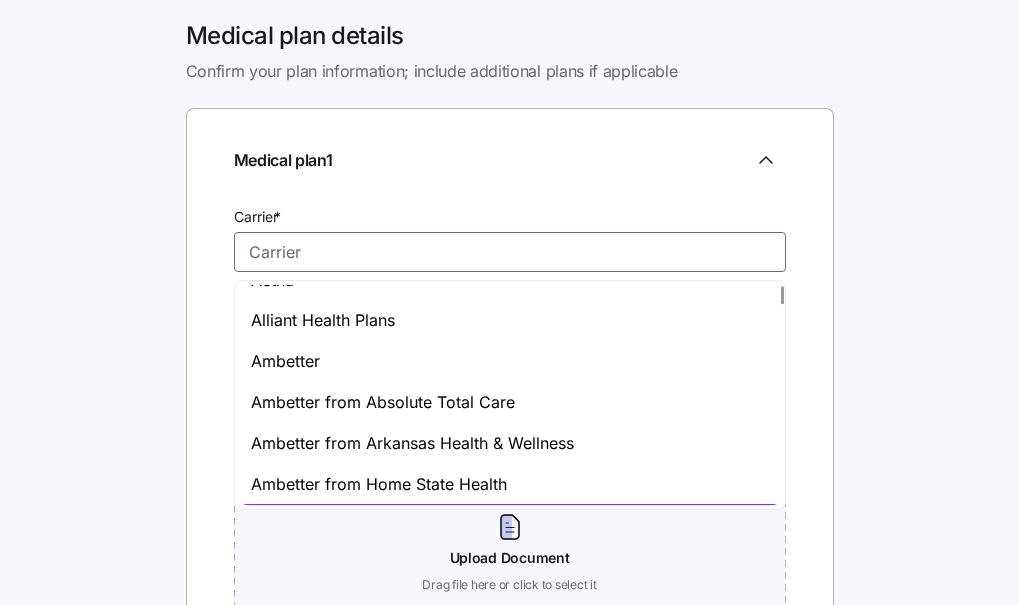 scroll, scrollTop: 66, scrollLeft: 0, axis: vertical 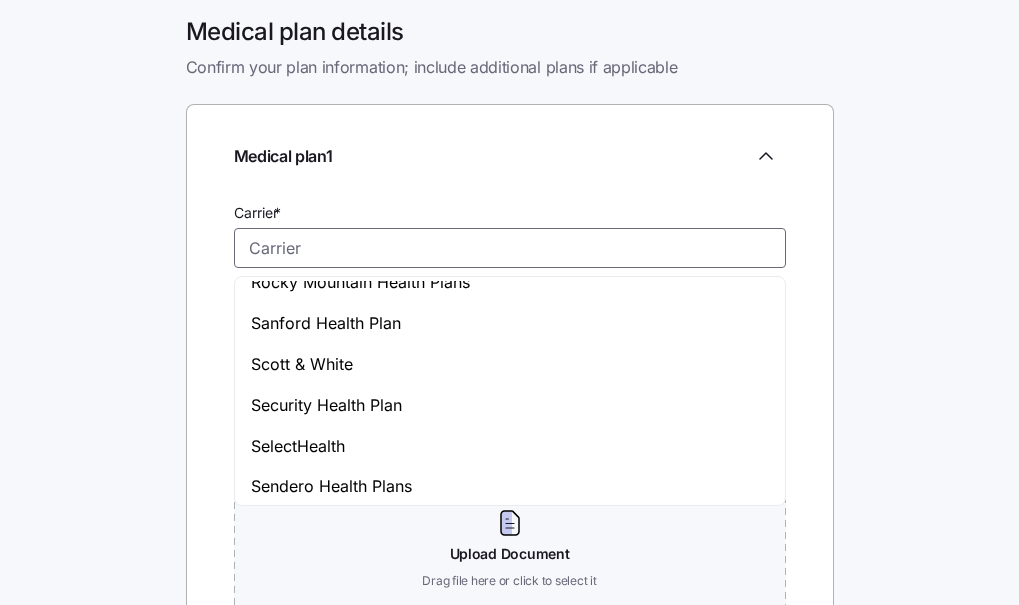 type on "o" 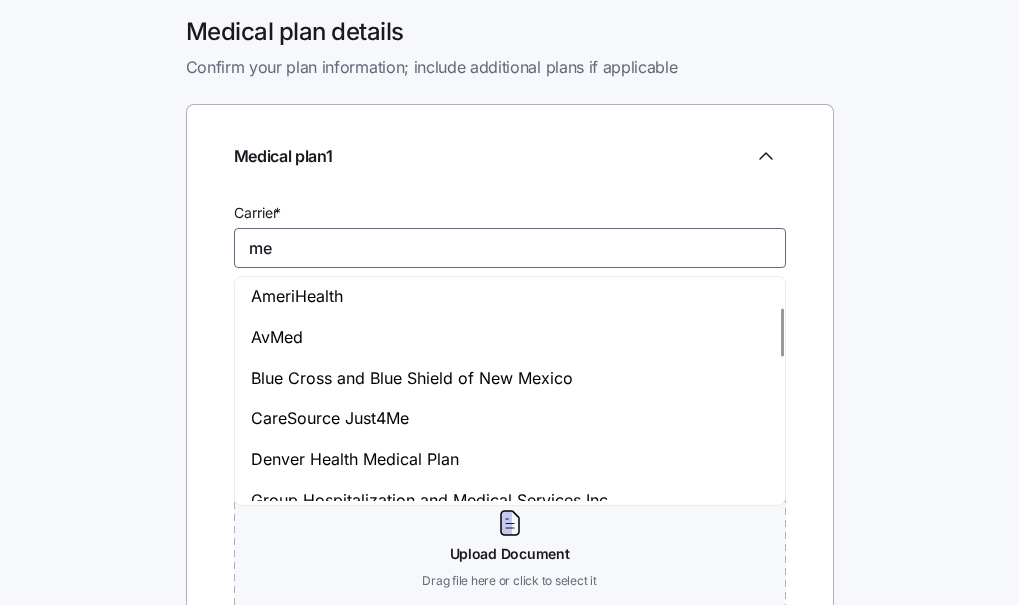 scroll, scrollTop: 800, scrollLeft: 0, axis: vertical 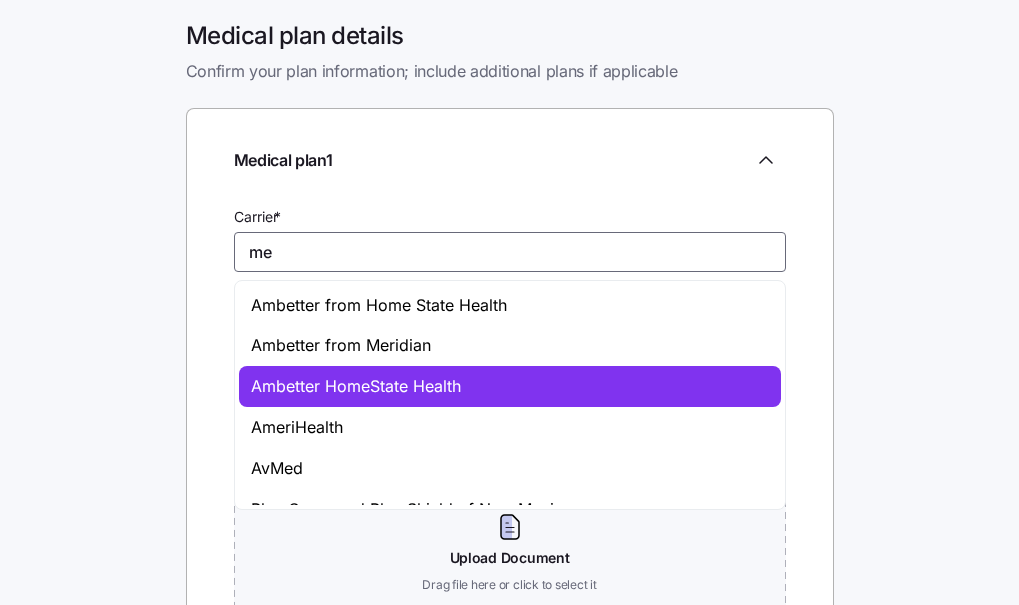 type on "m" 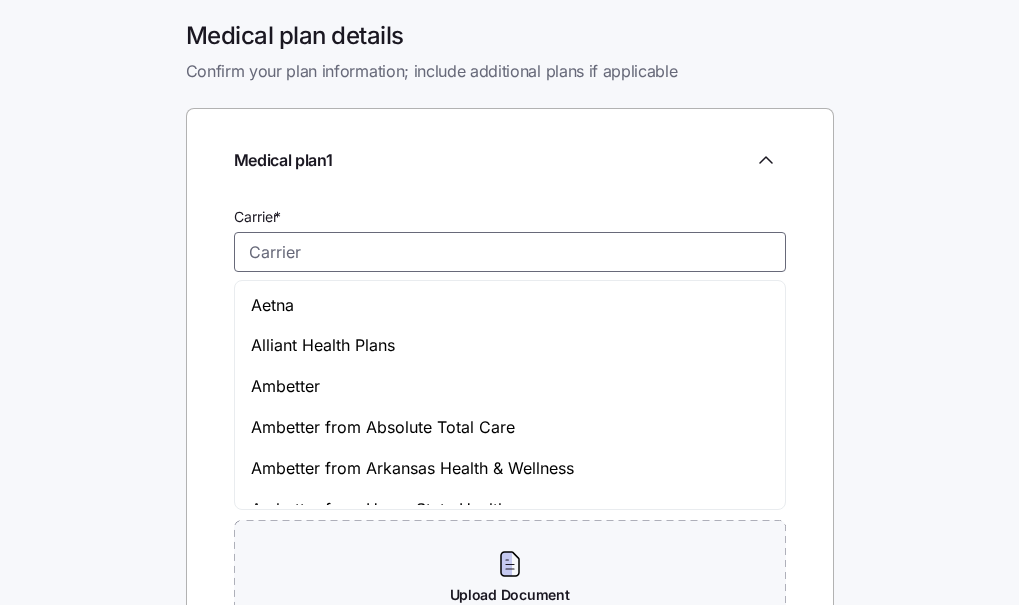 click on "Aetna" at bounding box center (510, 305) 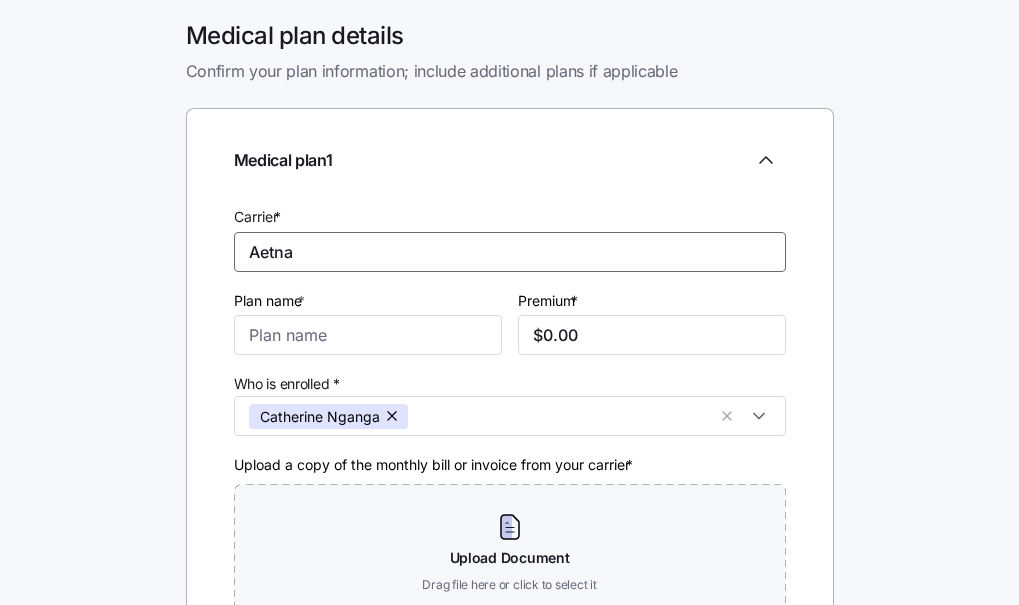 click on "Aetna" at bounding box center [510, 252] 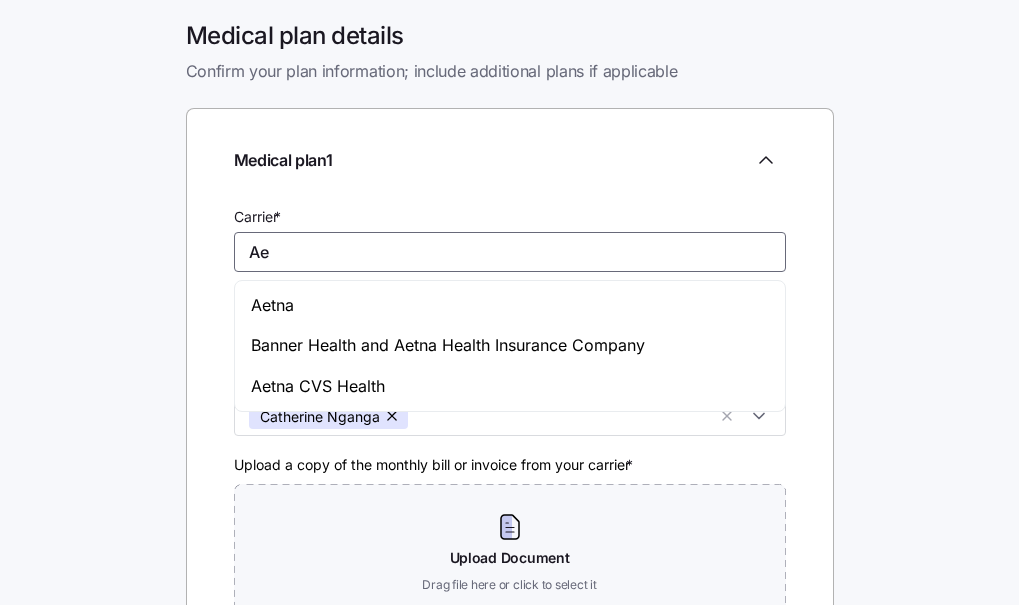 type on "A" 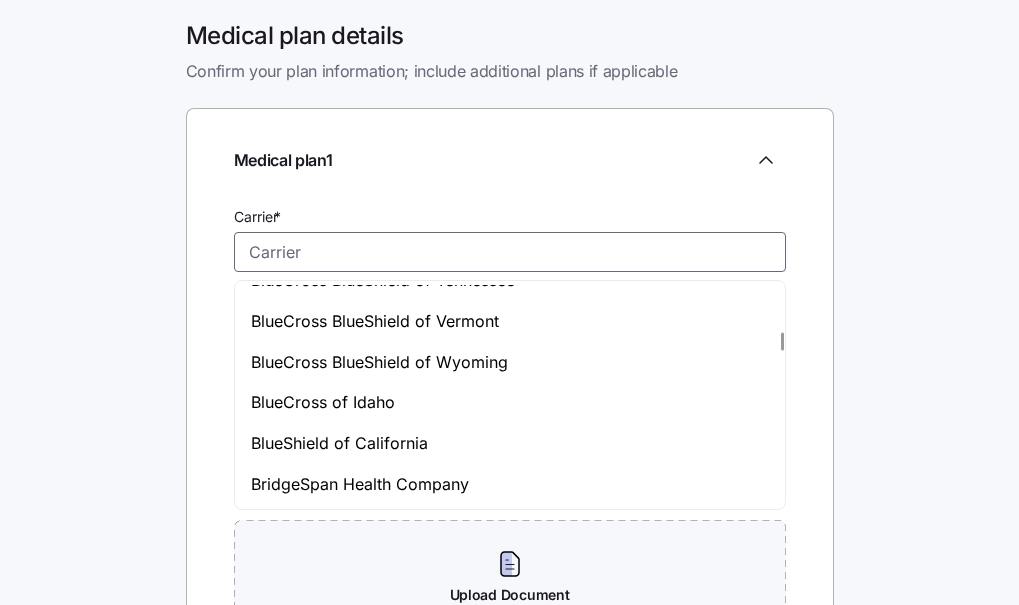 scroll, scrollTop: 2391, scrollLeft: 0, axis: vertical 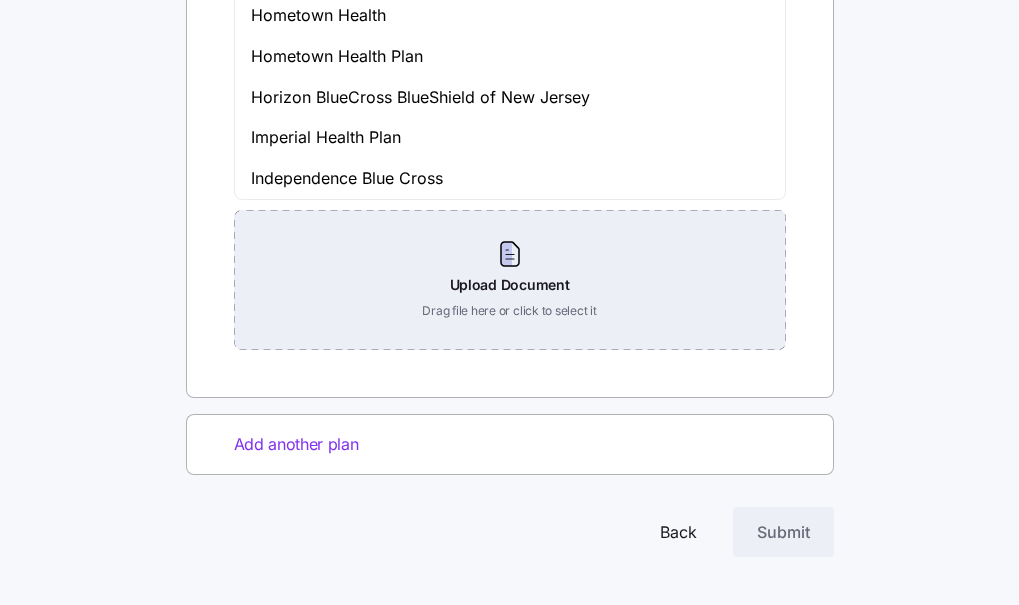type 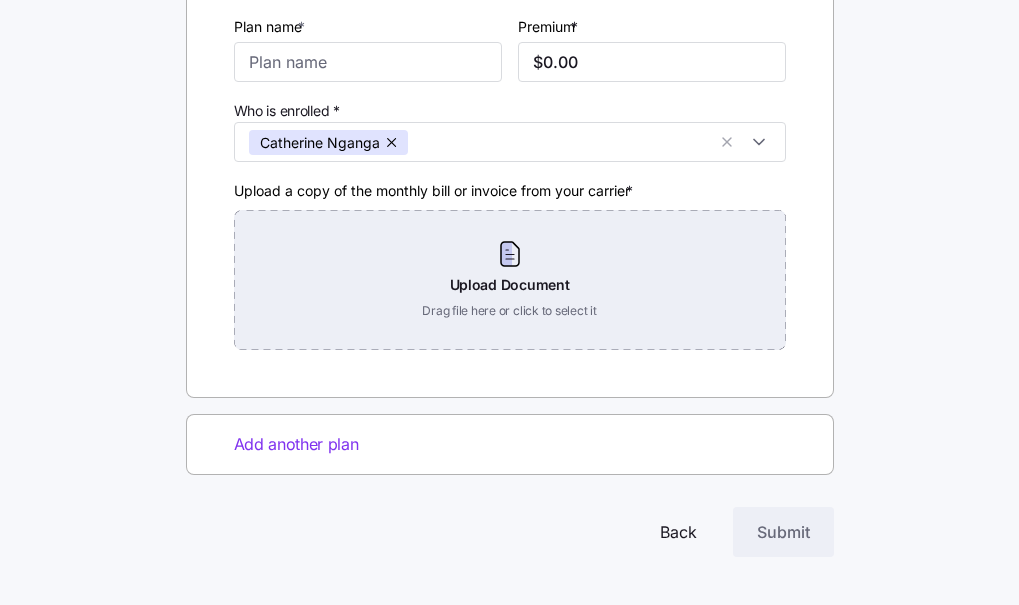 click on "Upload Document Drag file here or click to select it" at bounding box center [510, 280] 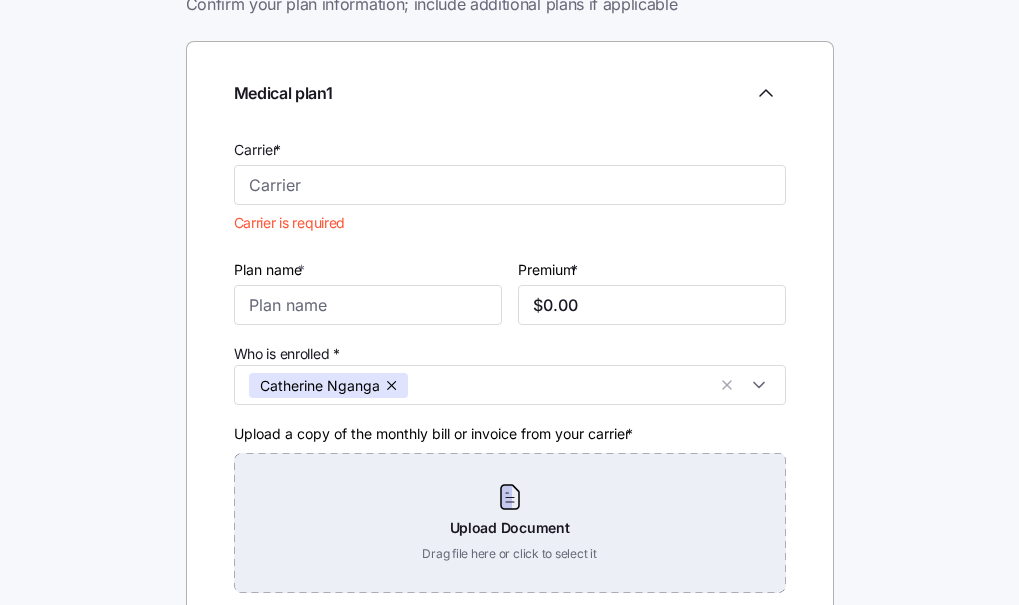 scroll, scrollTop: 63, scrollLeft: 0, axis: vertical 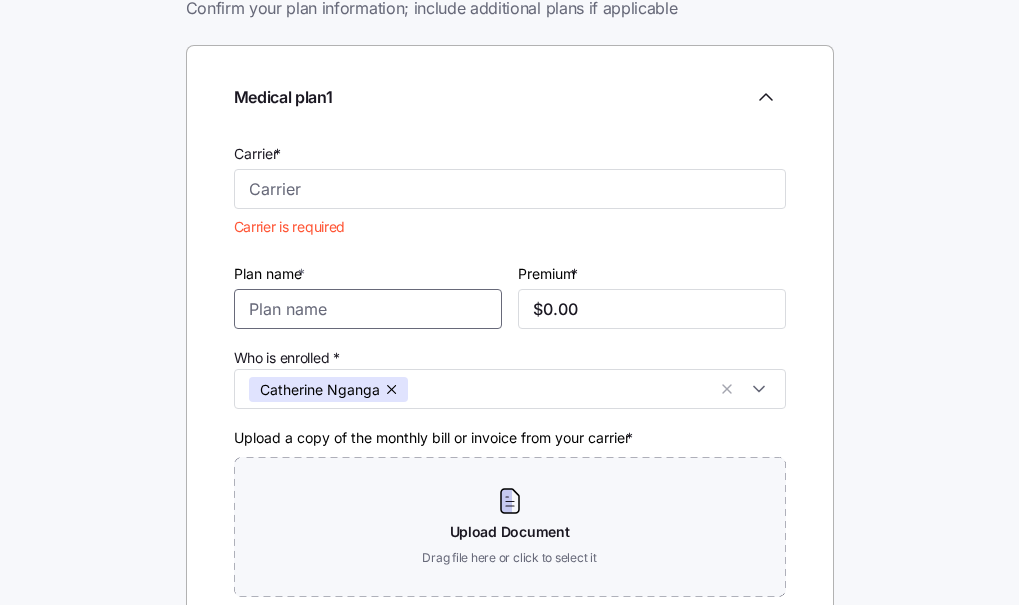 click on "Plan name  *" at bounding box center (368, 309) 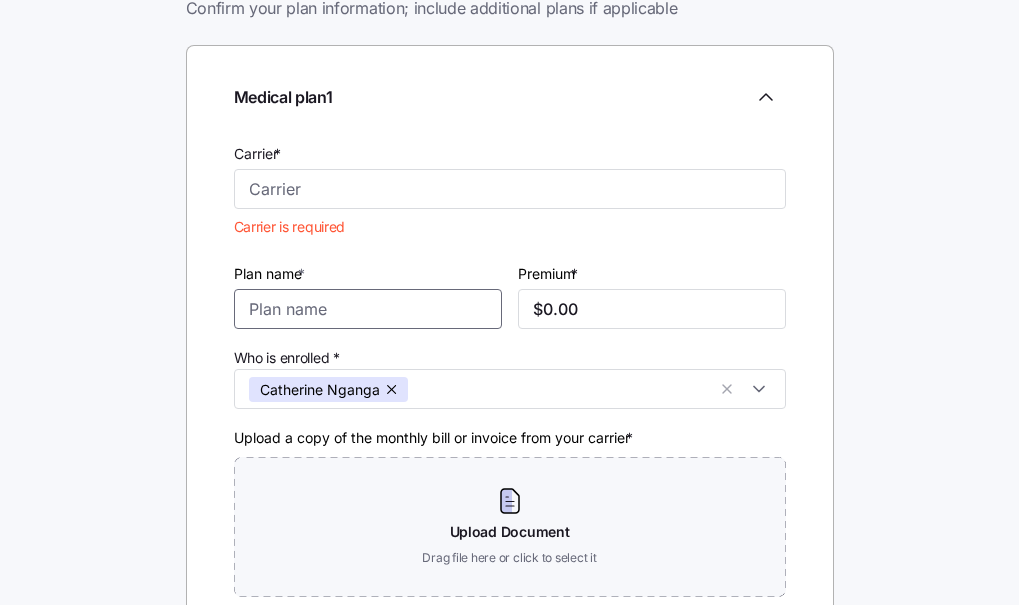 type on "M" 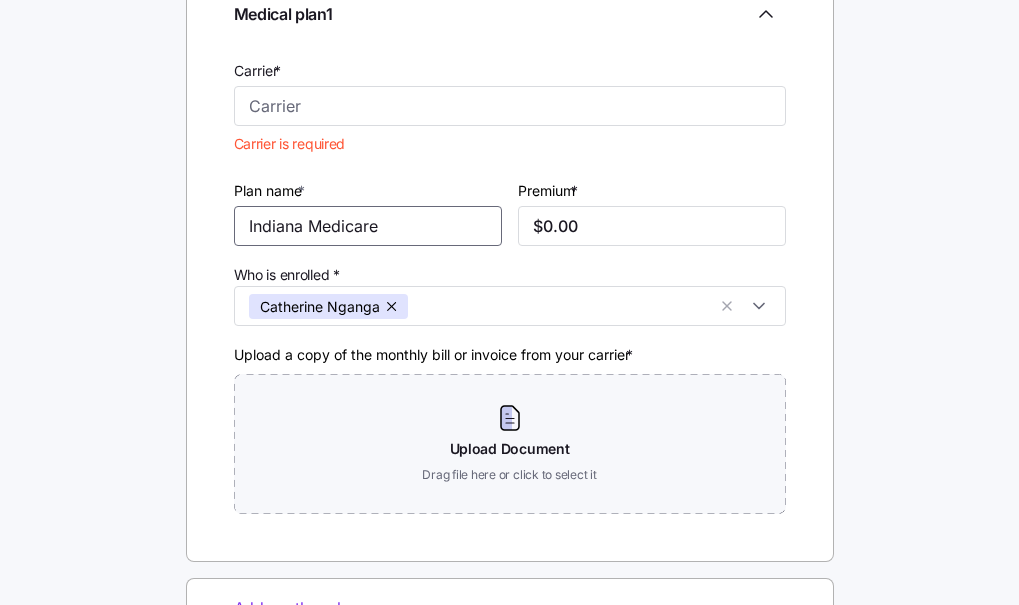 scroll, scrollTop: 117, scrollLeft: 0, axis: vertical 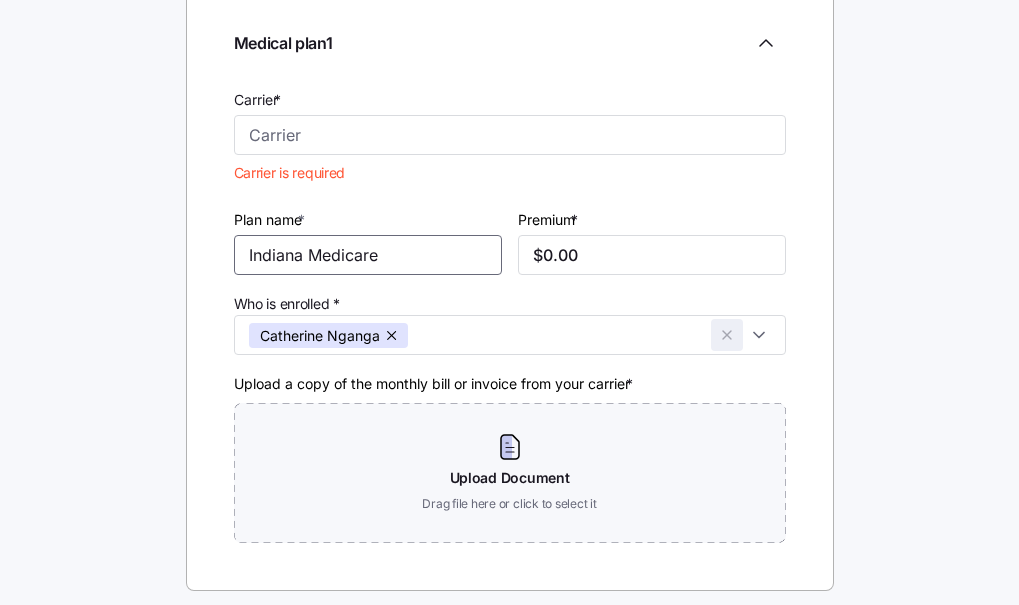 type on "Indiana Medicare" 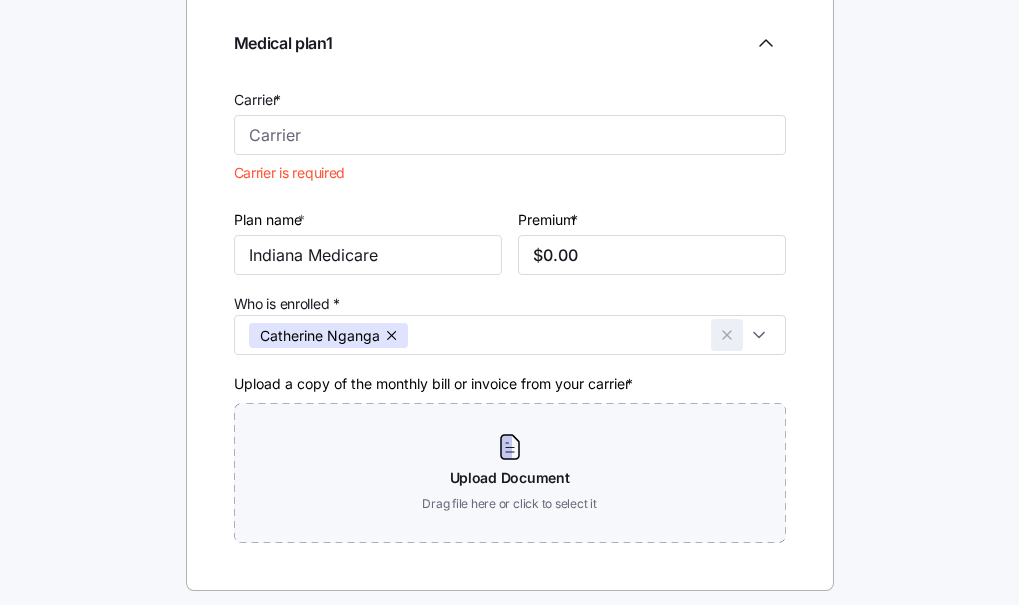 click 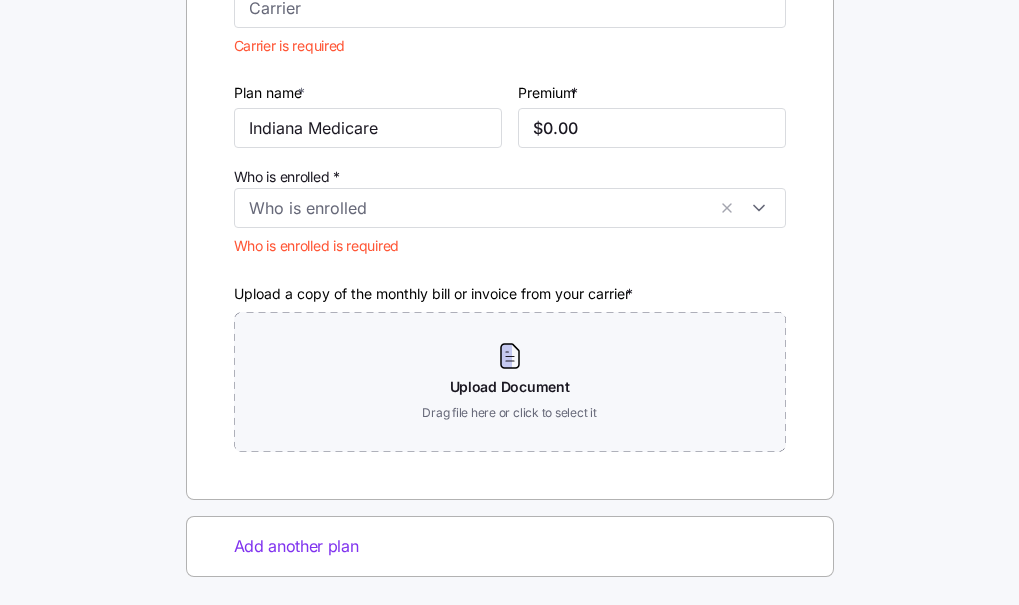 scroll, scrollTop: 246, scrollLeft: 0, axis: vertical 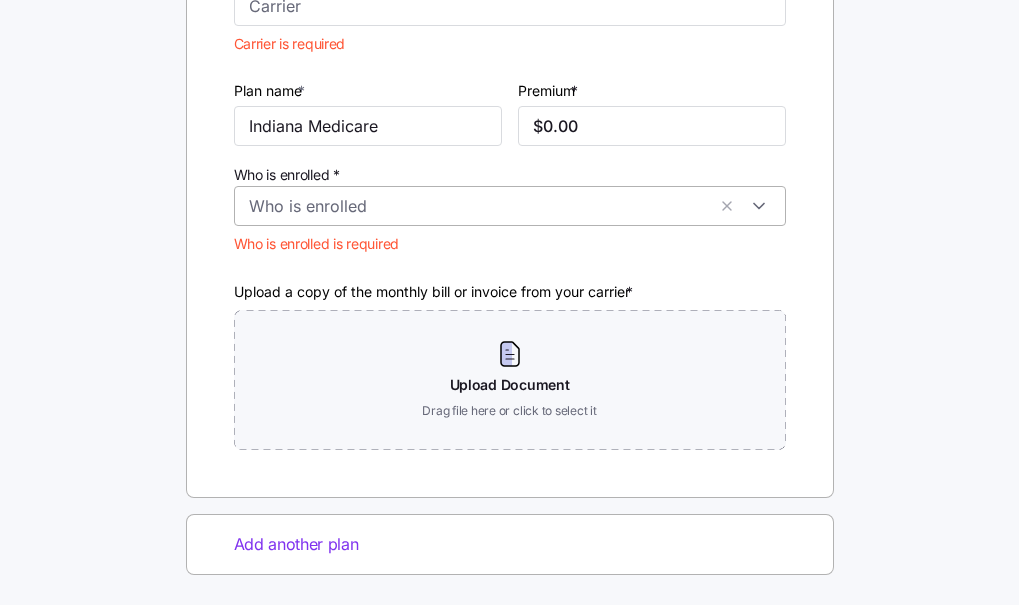 click on "Who is enrolled   *" at bounding box center (477, 207) 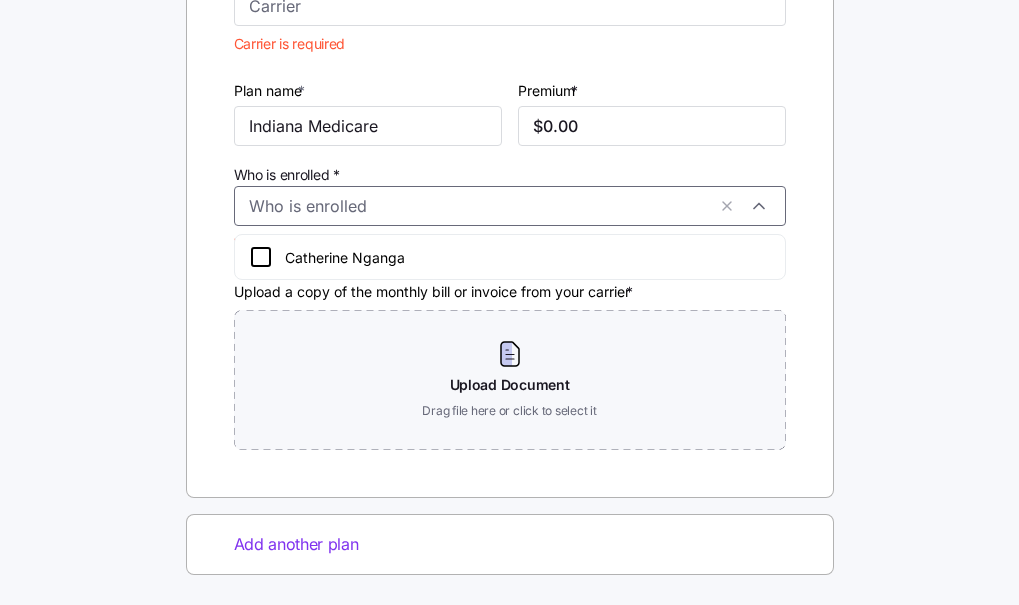 click 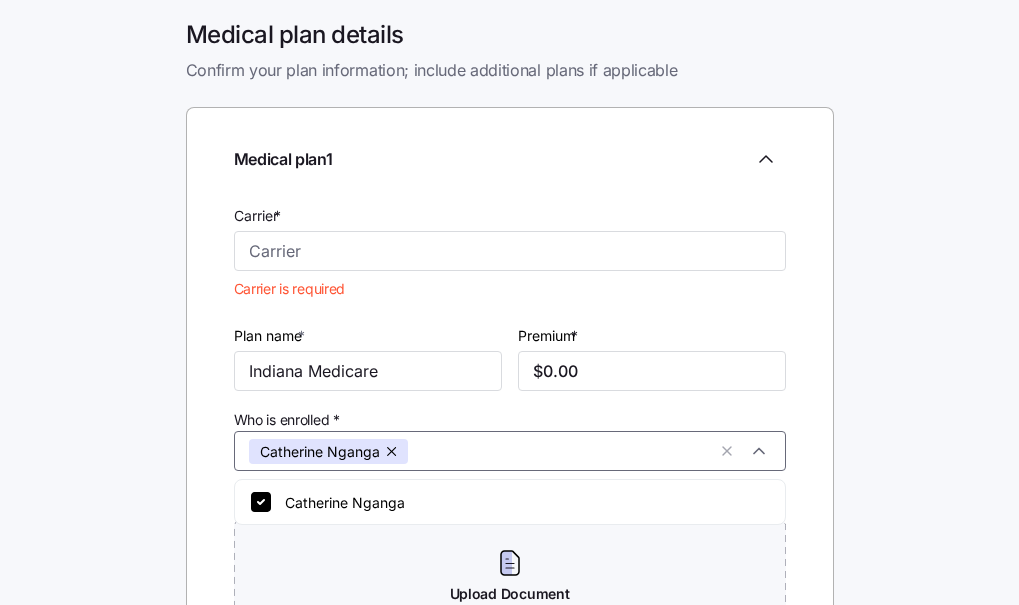 scroll, scrollTop: 0, scrollLeft: 0, axis: both 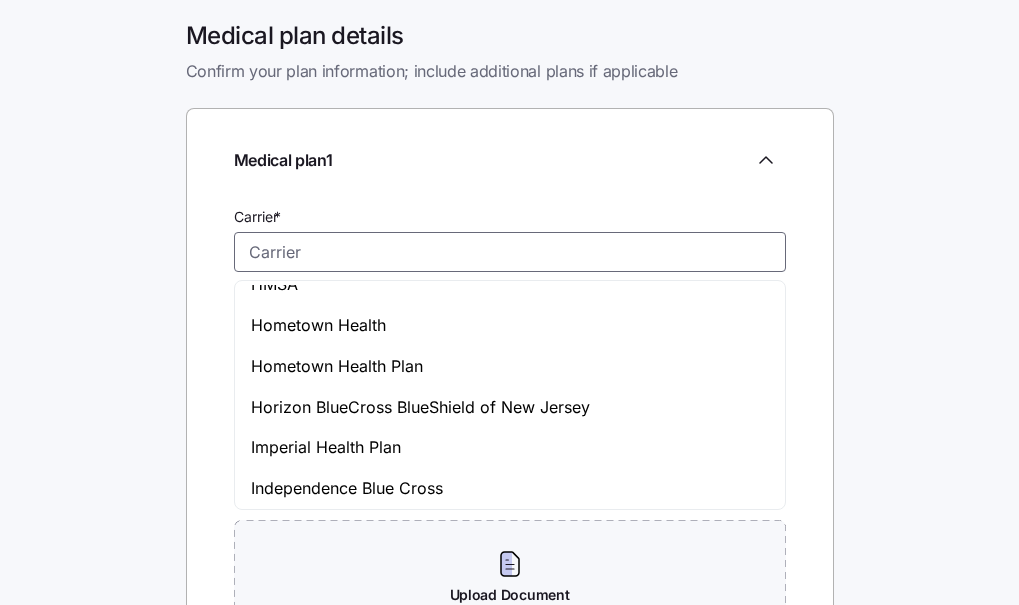 click on "Carrier  *" at bounding box center (510, 252) 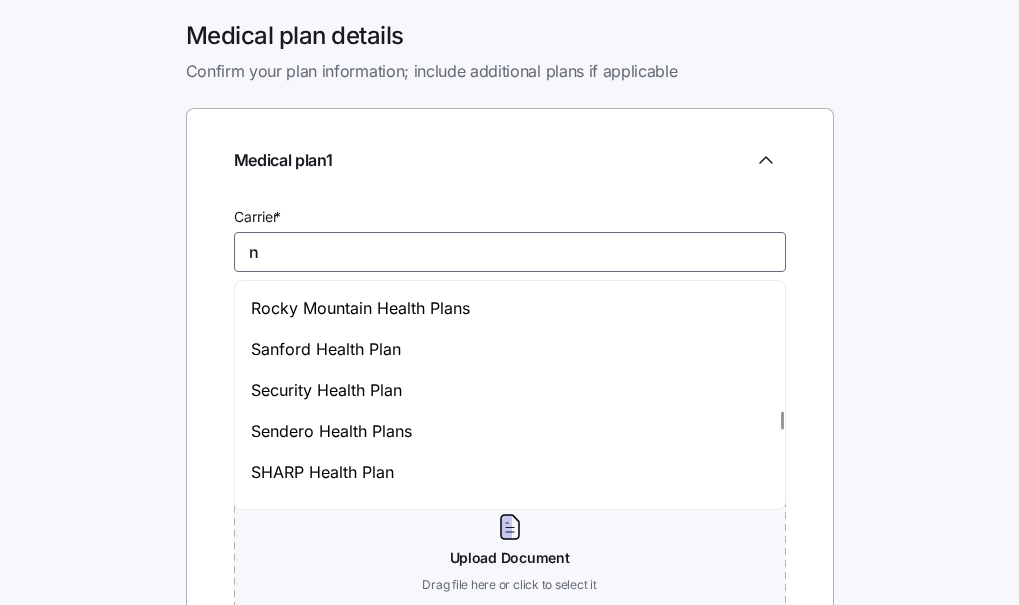 scroll, scrollTop: 4485, scrollLeft: 0, axis: vertical 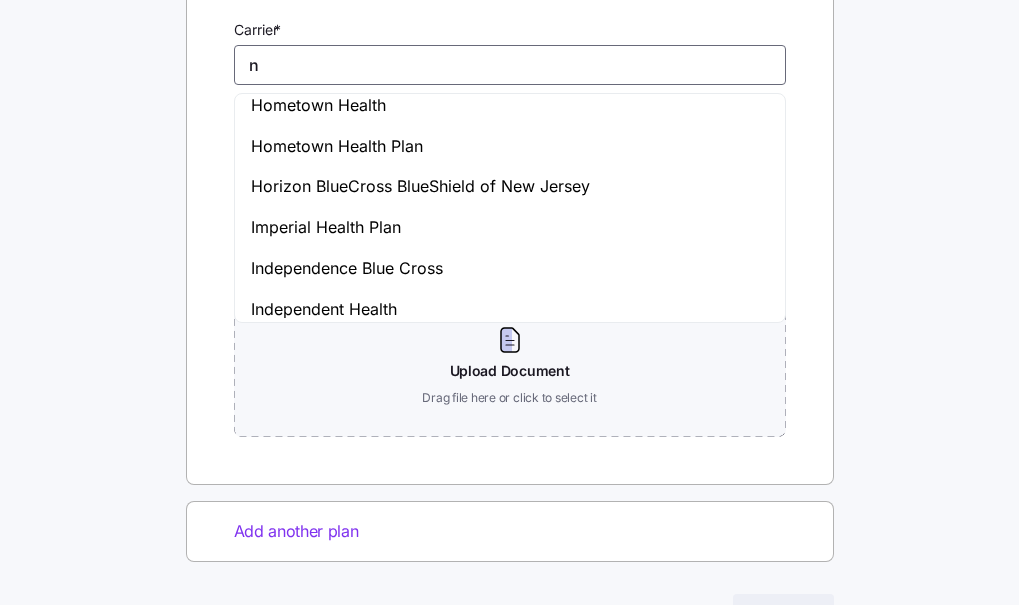click on "Independent Health" at bounding box center (510, 309) 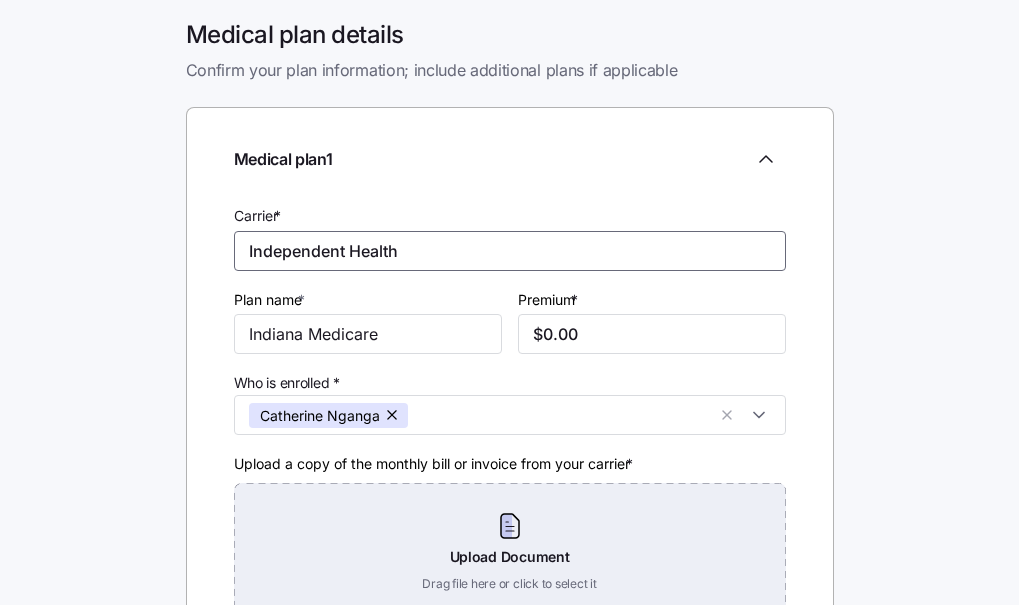 scroll, scrollTop: 0, scrollLeft: 0, axis: both 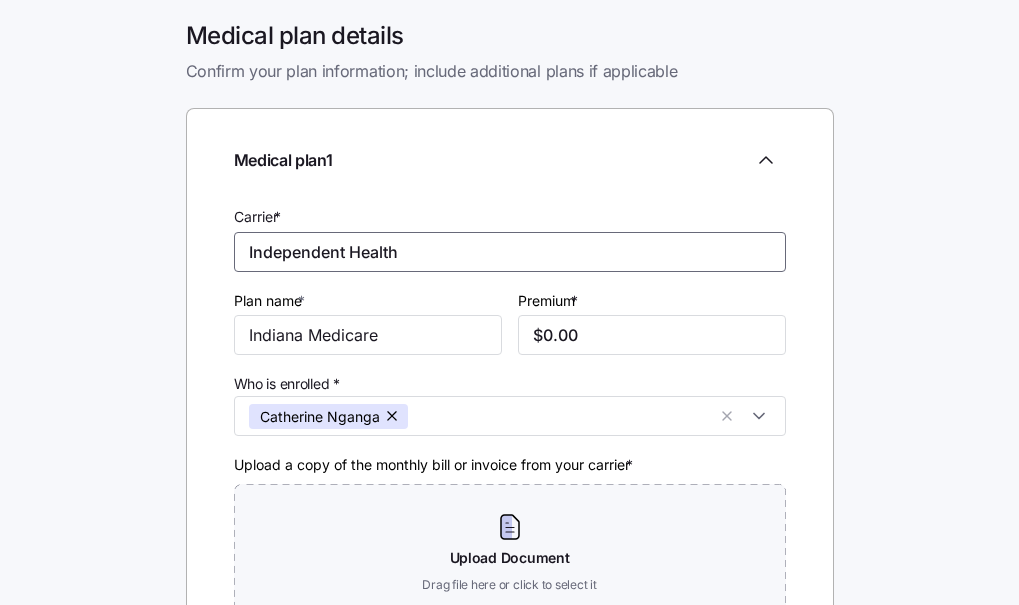 type on "Independent Health" 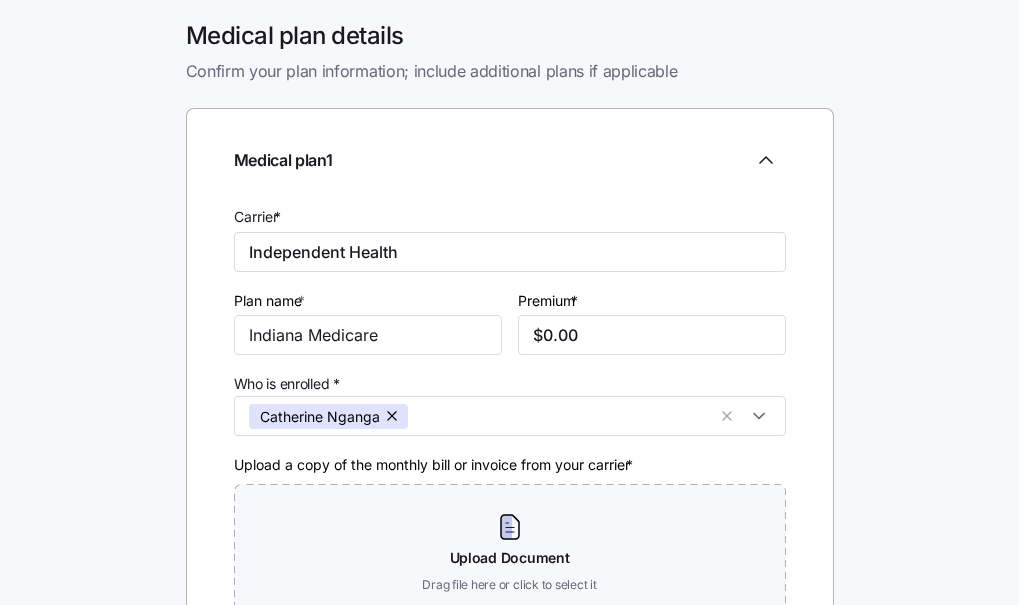 click on "Medical plan details Confirm your plan information; include additional plans if applicable Medical plan  1 Carrier  * Independent Health Plan name  * [STATE] Medicare Premium  * $0.00 Who is enrolled   * [FIRST] [LAST] Upload a copy of the monthly bill or invoice from your carrier  * Upload Document Drag file here or click to select it Add another plan Back Submit" at bounding box center [509, 449] 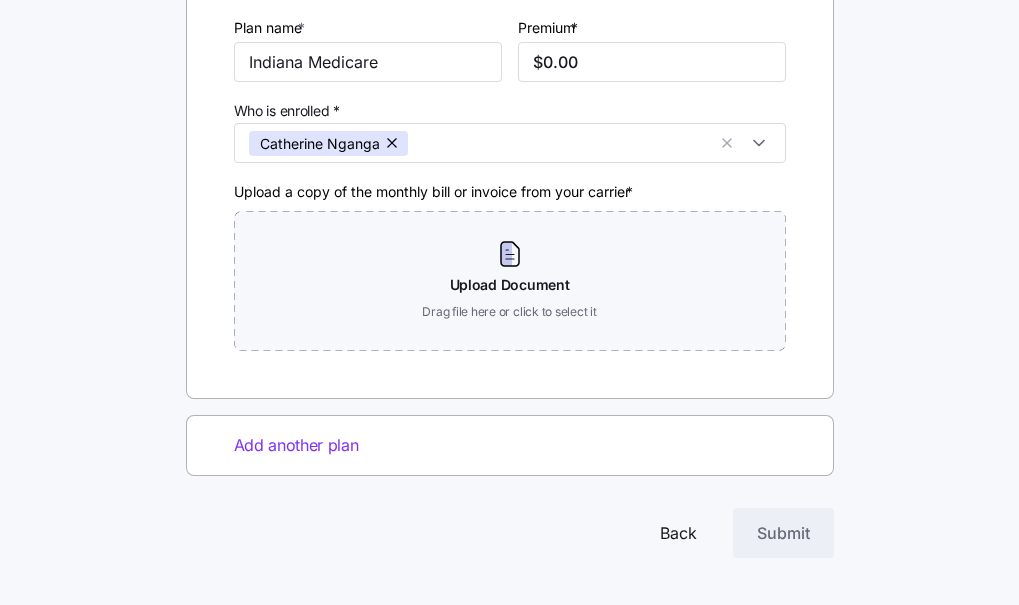 scroll, scrollTop: 274, scrollLeft: 0, axis: vertical 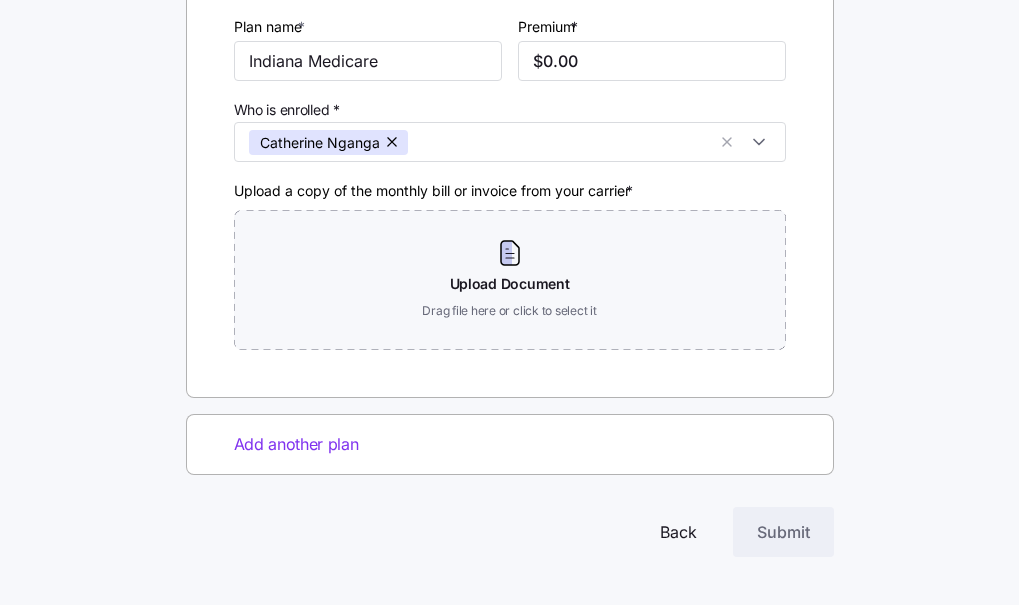 click on "Add another plan" at bounding box center [296, 444] 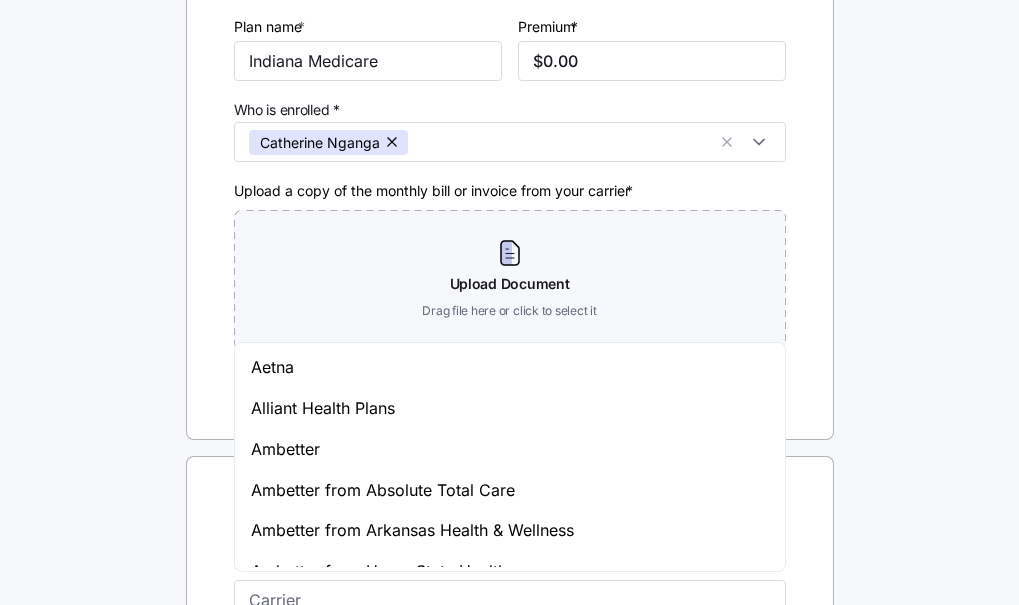 scroll, scrollTop: 289, scrollLeft: 0, axis: vertical 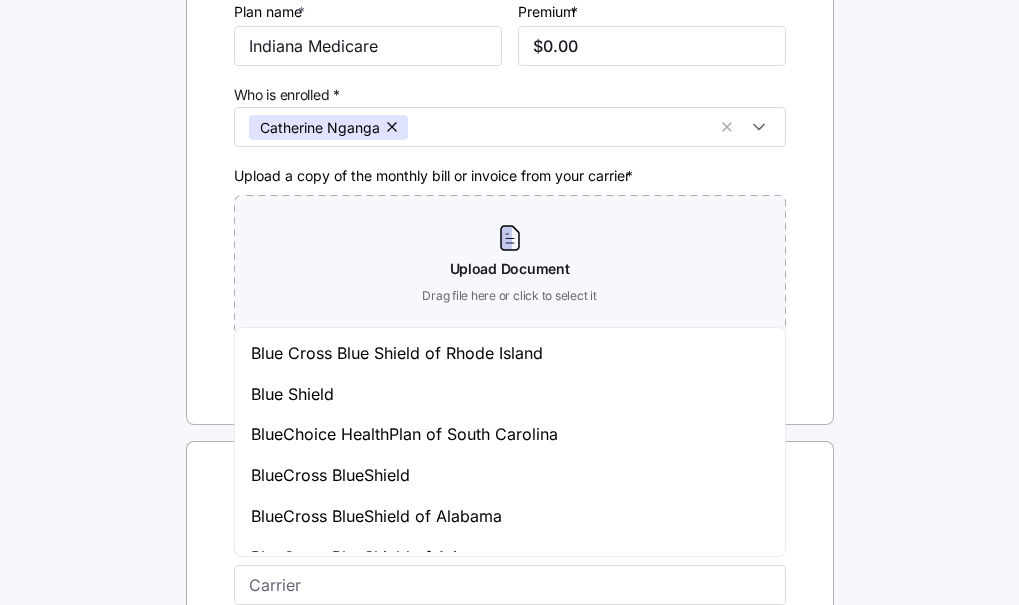 click on "Blue Shield" at bounding box center [292, 394] 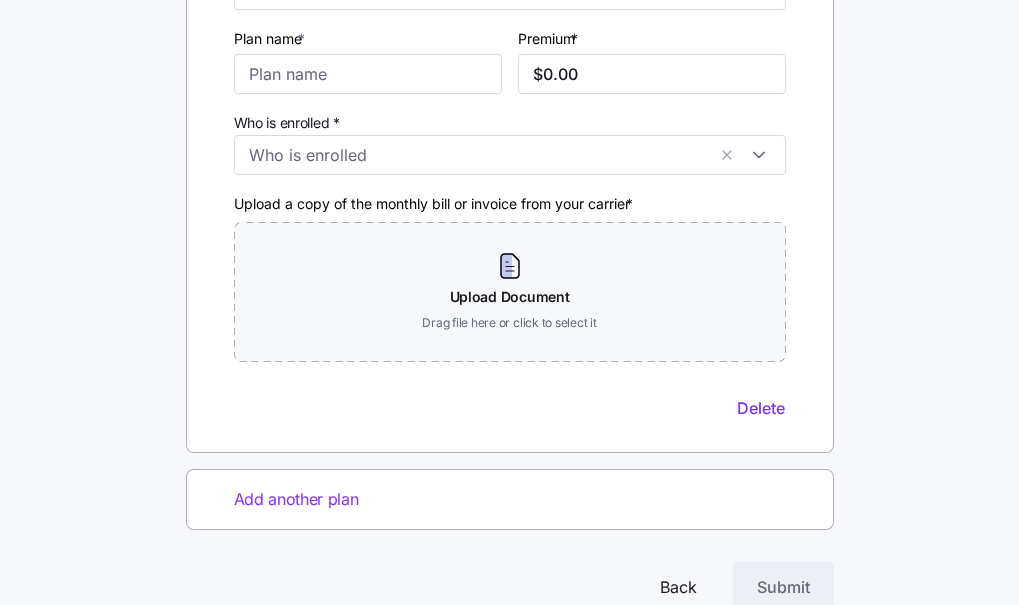 scroll, scrollTop: 891, scrollLeft: 0, axis: vertical 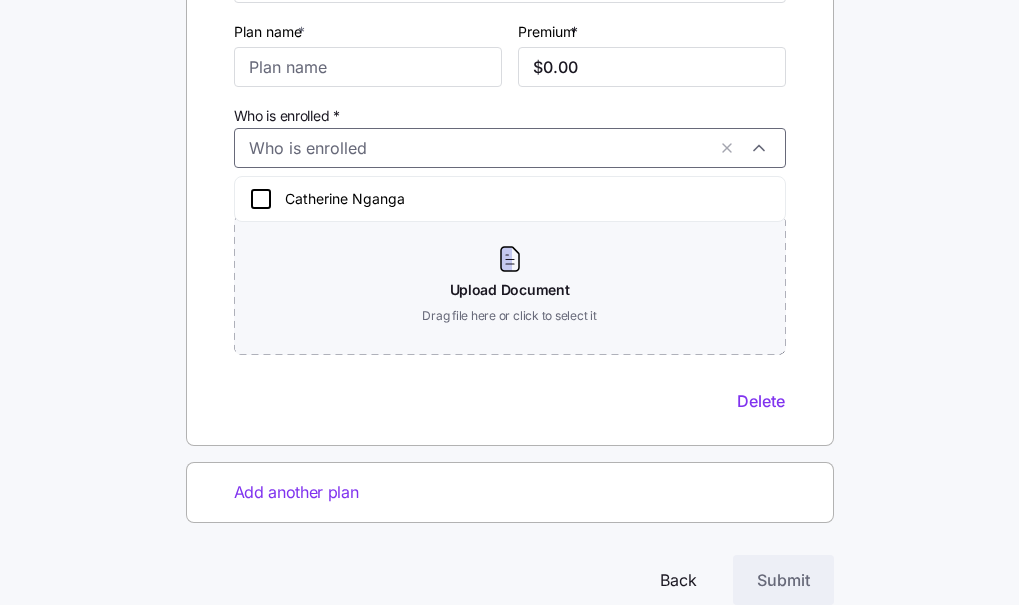 click on "Who is enrolled   *" at bounding box center [477, 148] 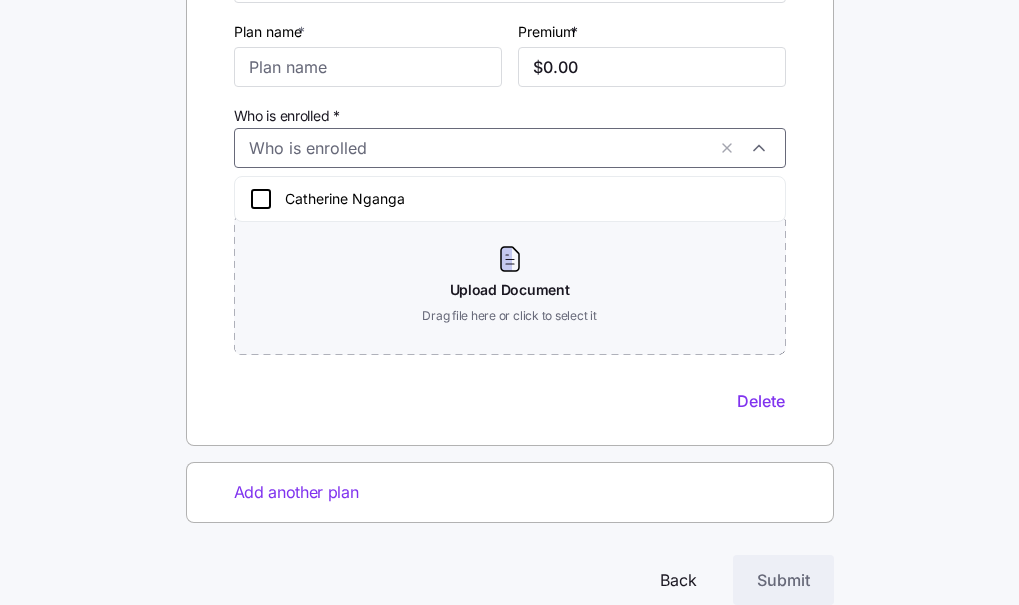 click 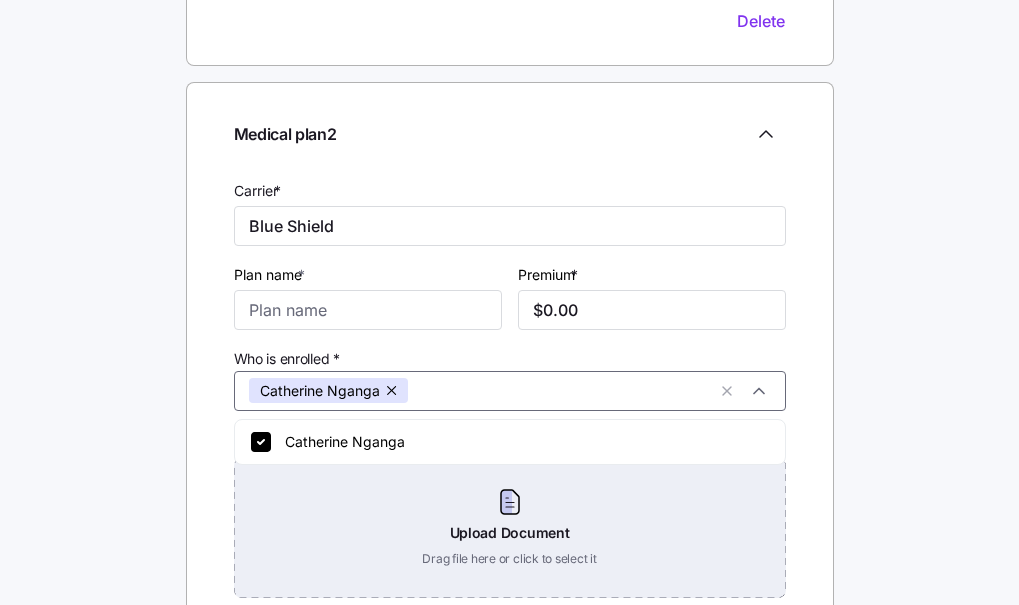 scroll, scrollTop: 722, scrollLeft: 0, axis: vertical 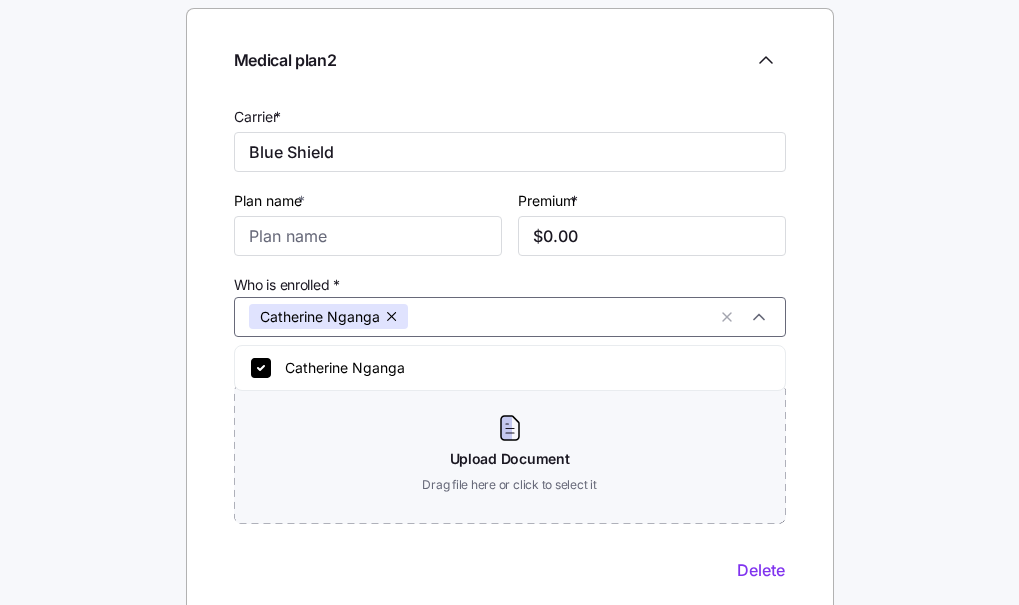 click 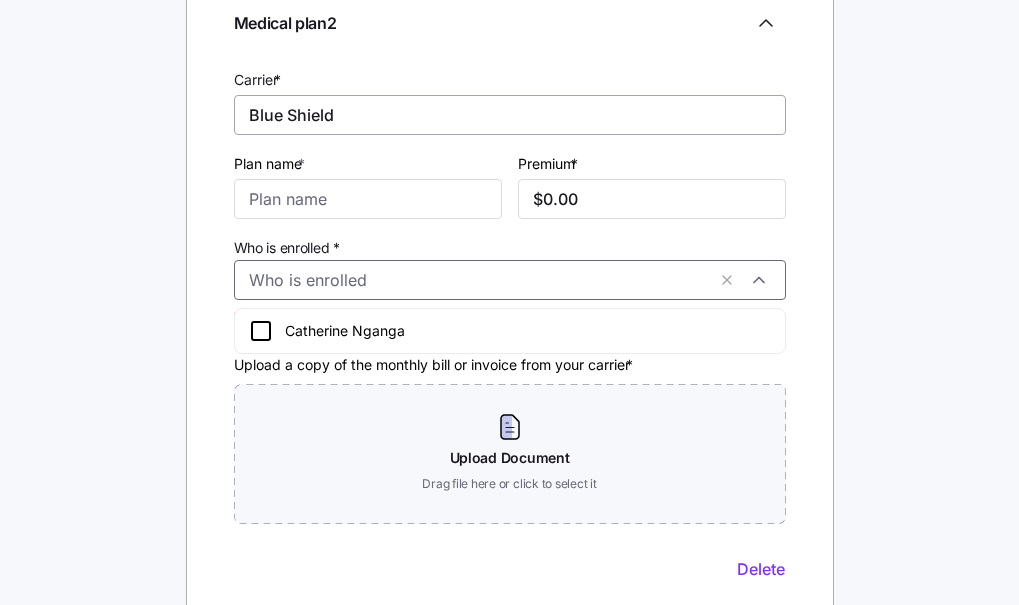 scroll, scrollTop: 975, scrollLeft: 0, axis: vertical 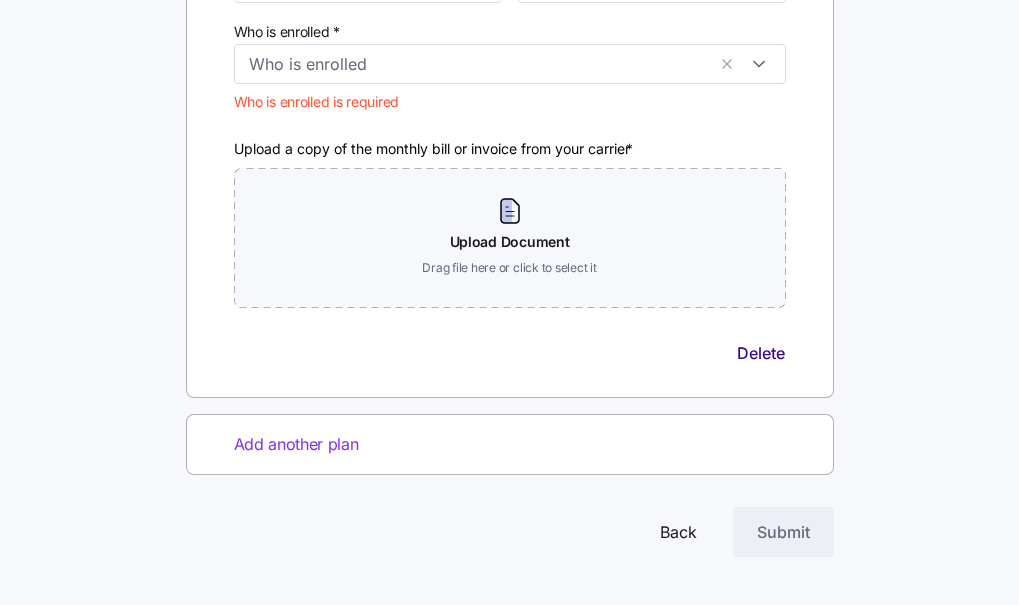 click on "Delete" at bounding box center (761, 353) 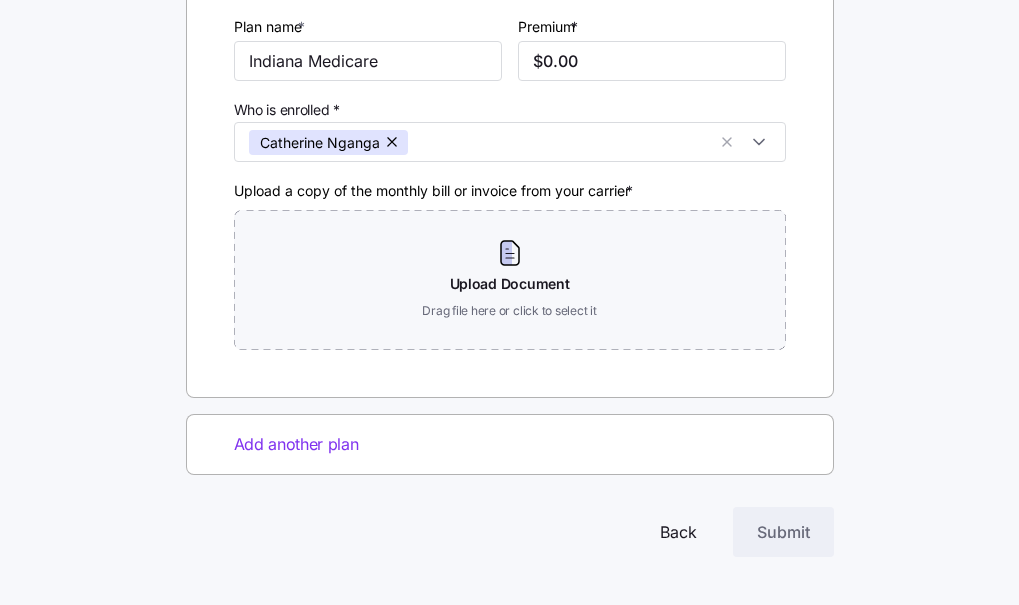 scroll, scrollTop: 272, scrollLeft: 0, axis: vertical 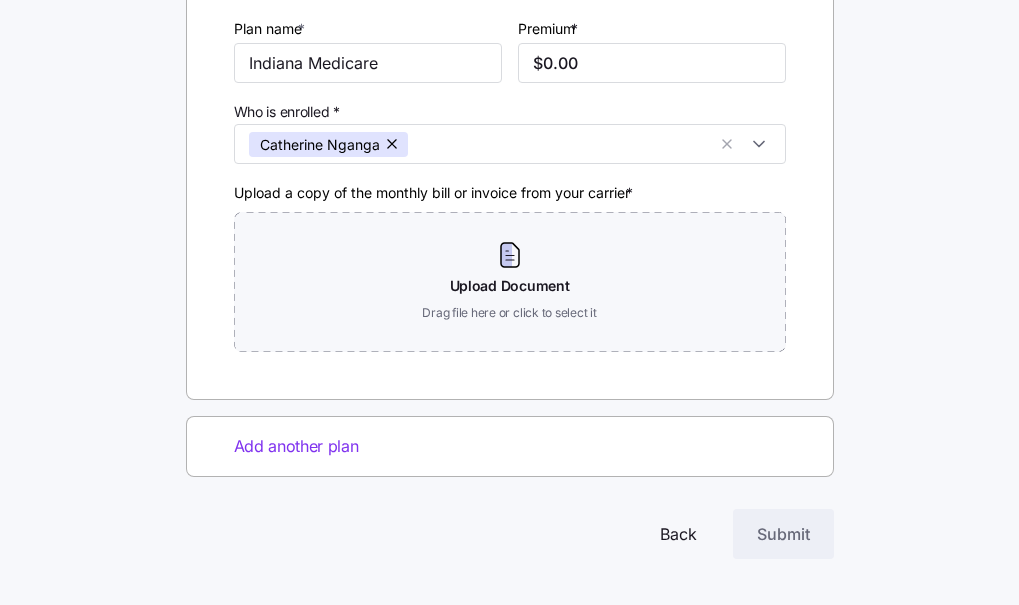 click on "Who is enrolled   *" at bounding box center (287, 111) 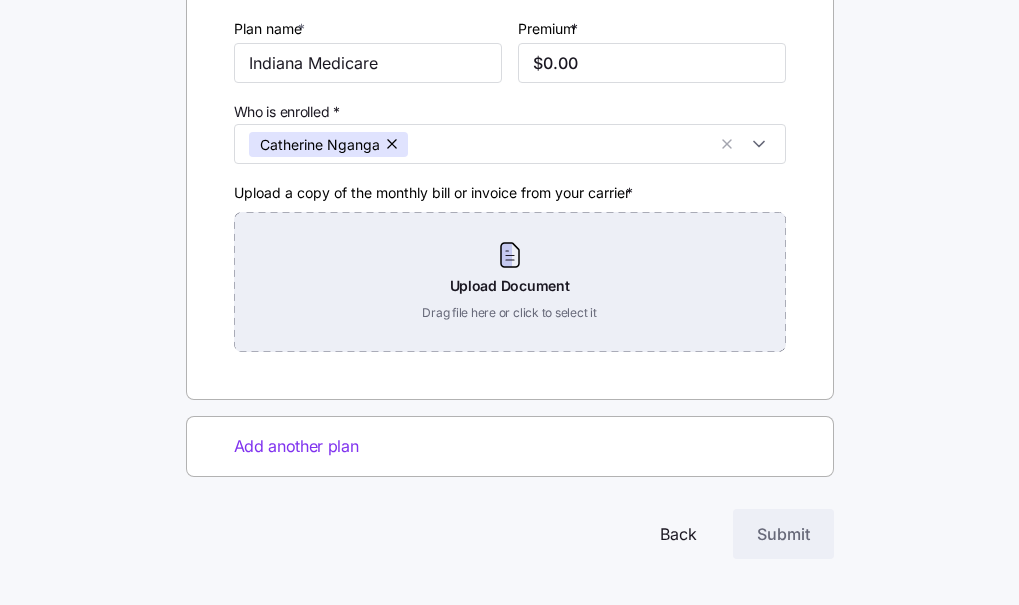 click on "Upload Document Drag file here or click to select it" at bounding box center (510, 282) 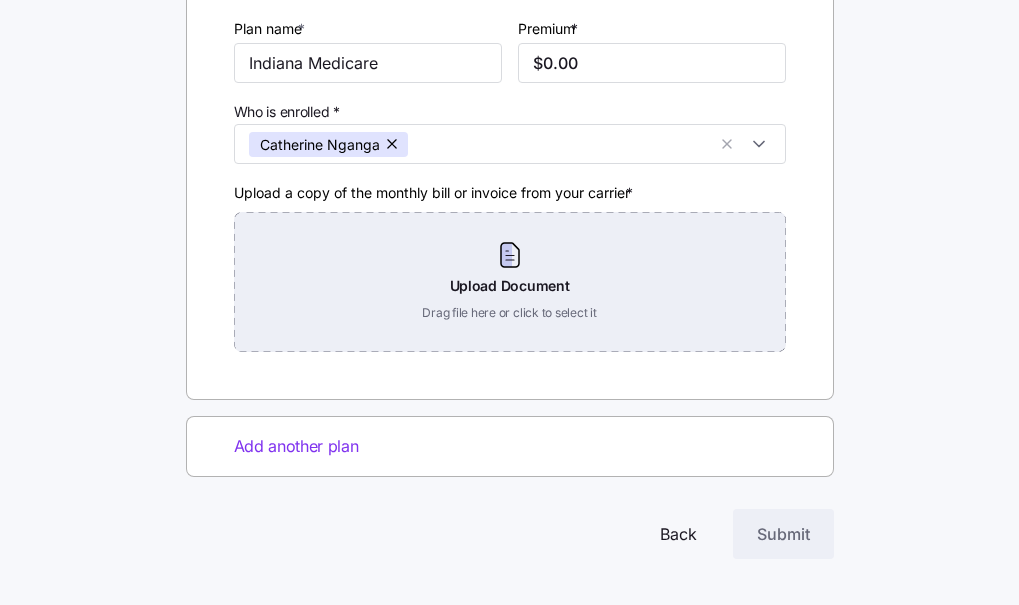 click on "Upload Document Drag file here or click to select it" at bounding box center [510, 282] 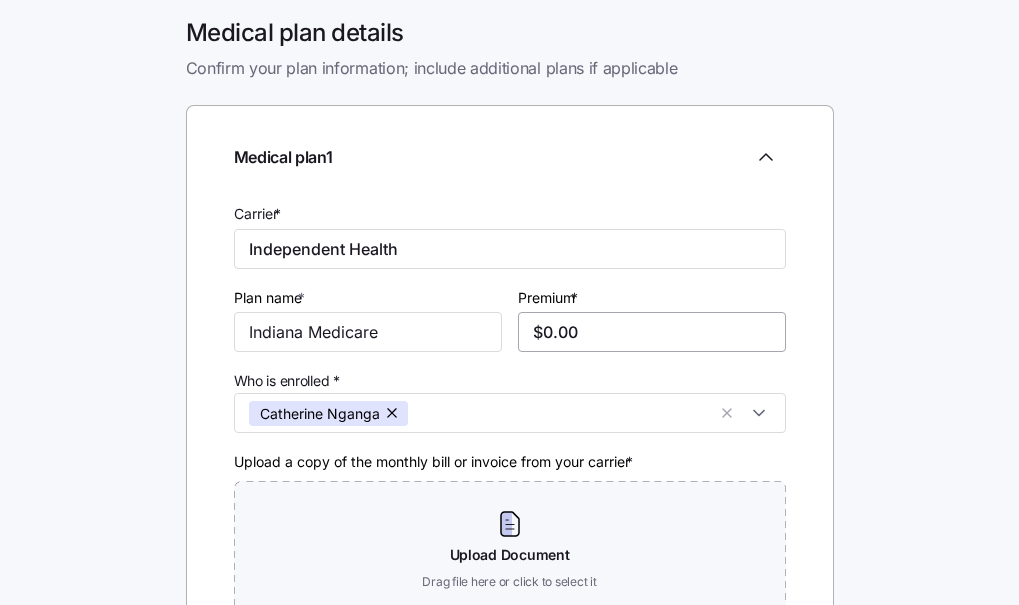 scroll, scrollTop: 0, scrollLeft: 0, axis: both 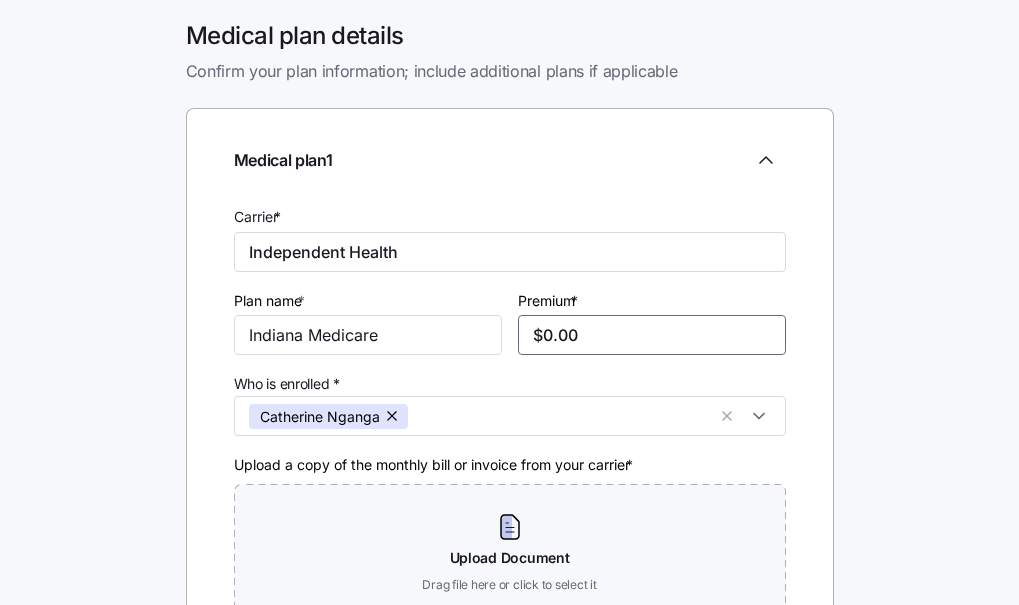 click on "$0.00" at bounding box center [652, 335] 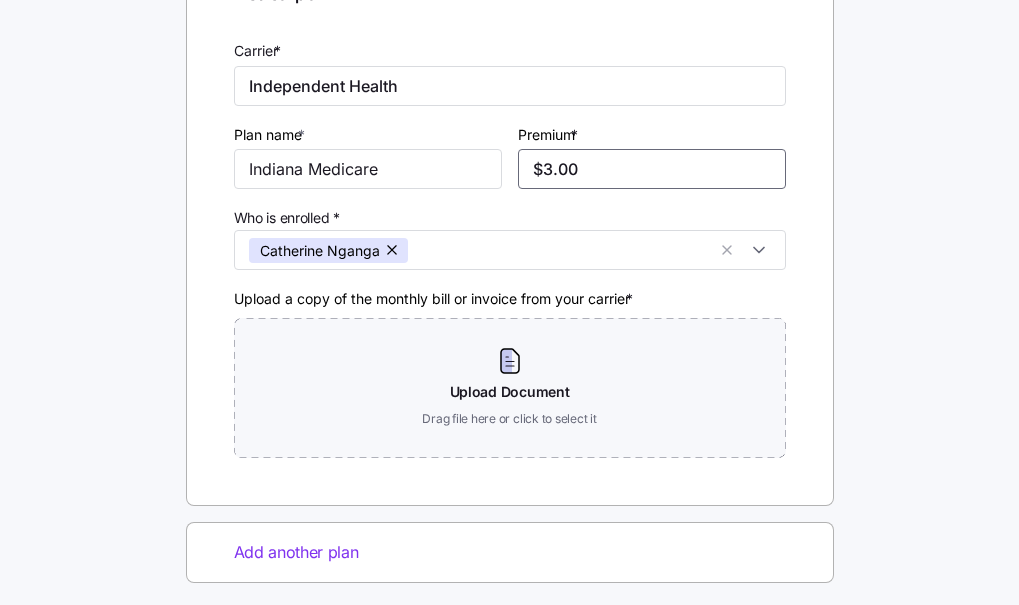 scroll, scrollTop: 274, scrollLeft: 0, axis: vertical 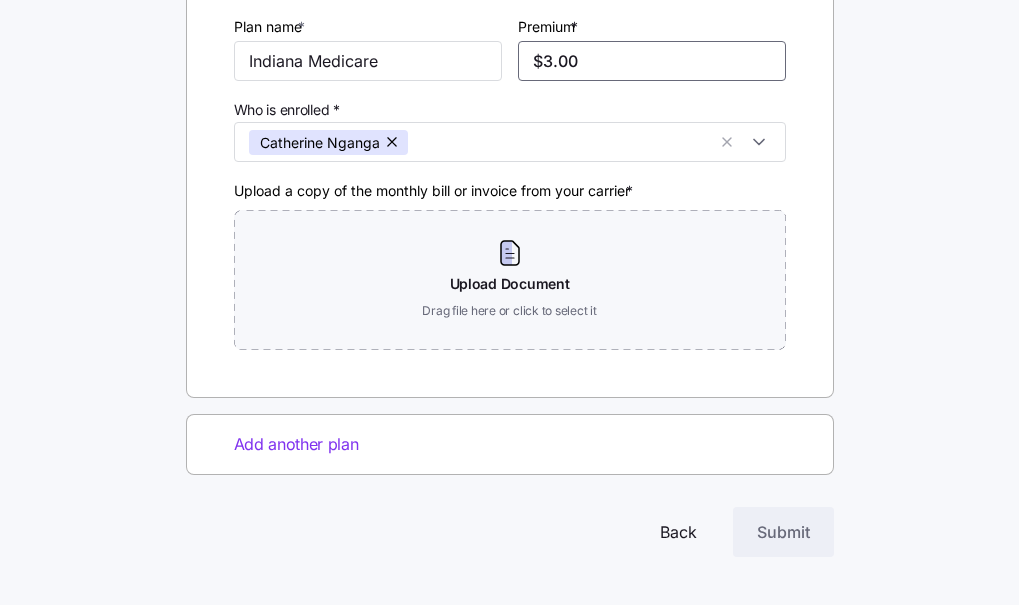 type on "$3.00" 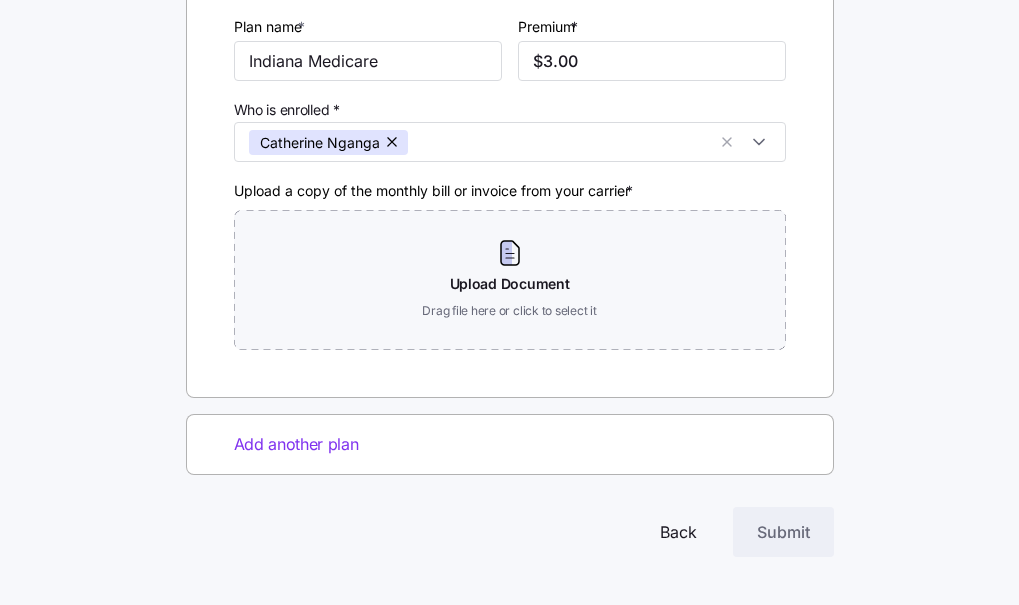 click on "Back" at bounding box center [678, 532] 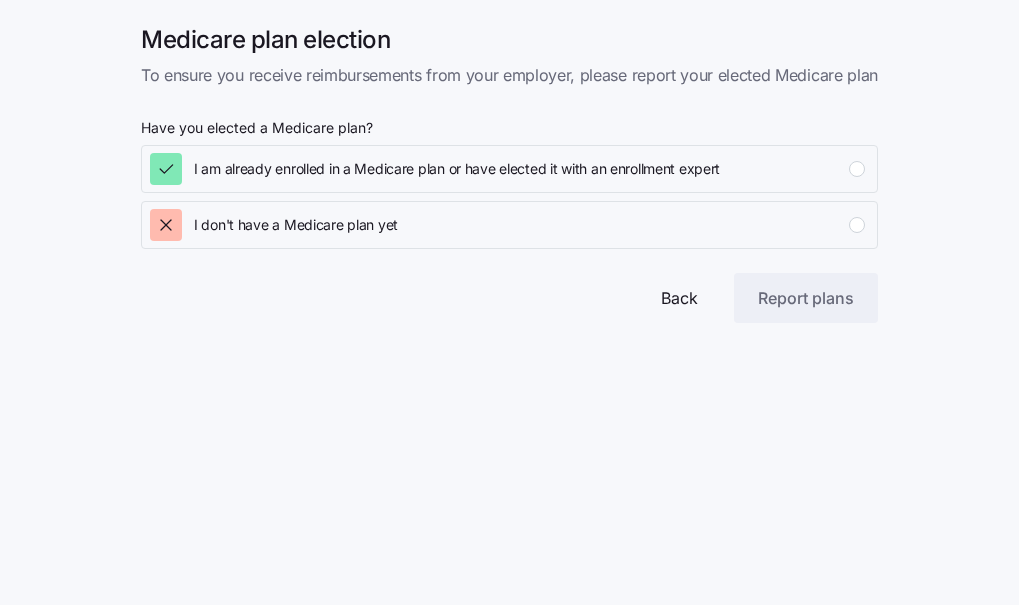 scroll, scrollTop: 0, scrollLeft: 0, axis: both 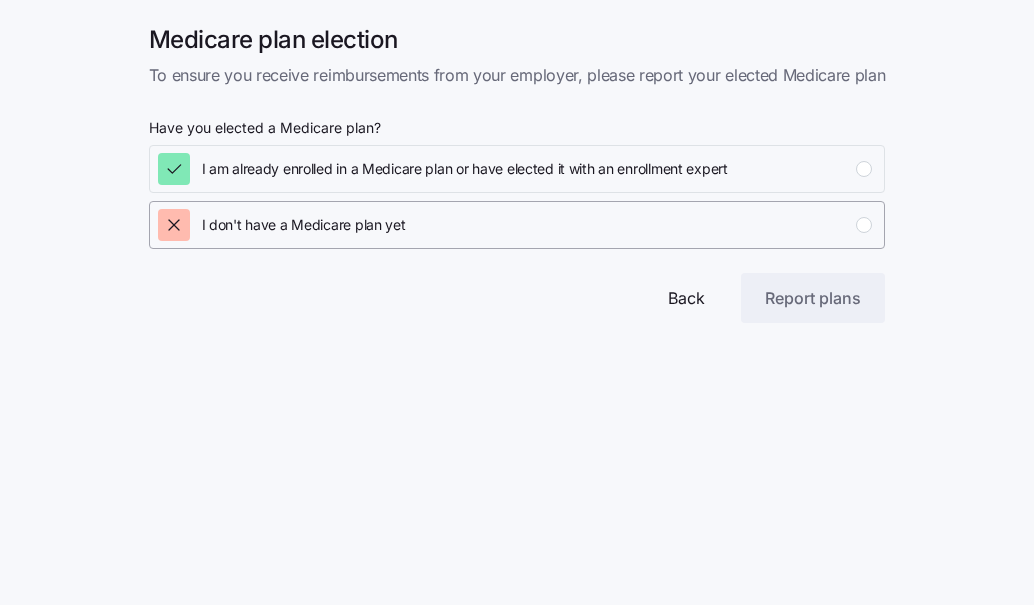 click on "I don't have a Medicare plan yet" at bounding box center (304, 225) 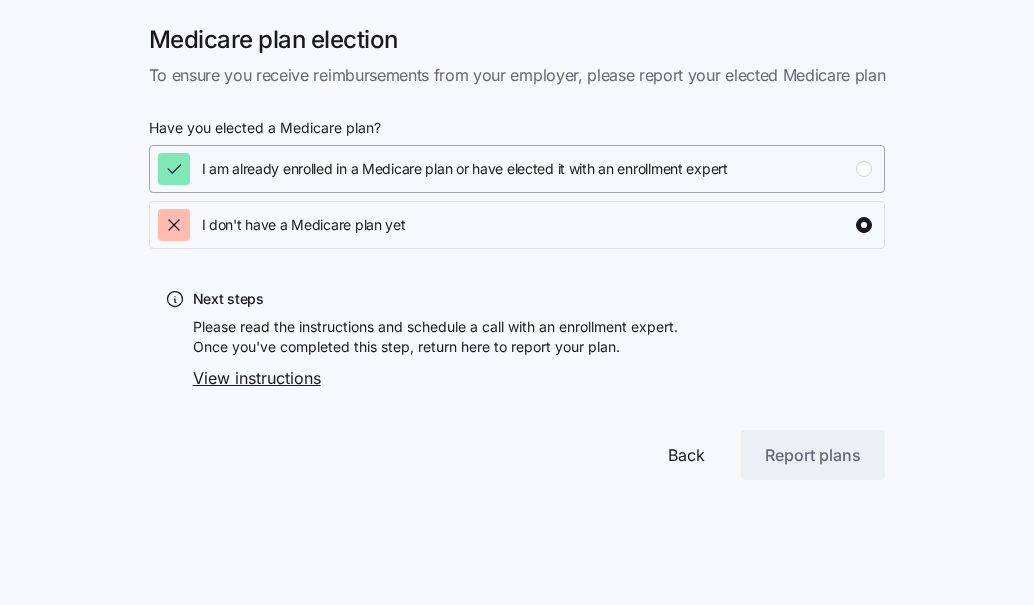 click on "I am already enrolled in a Medicare plan or have elected it with an enrollment expert" at bounding box center [465, 169] 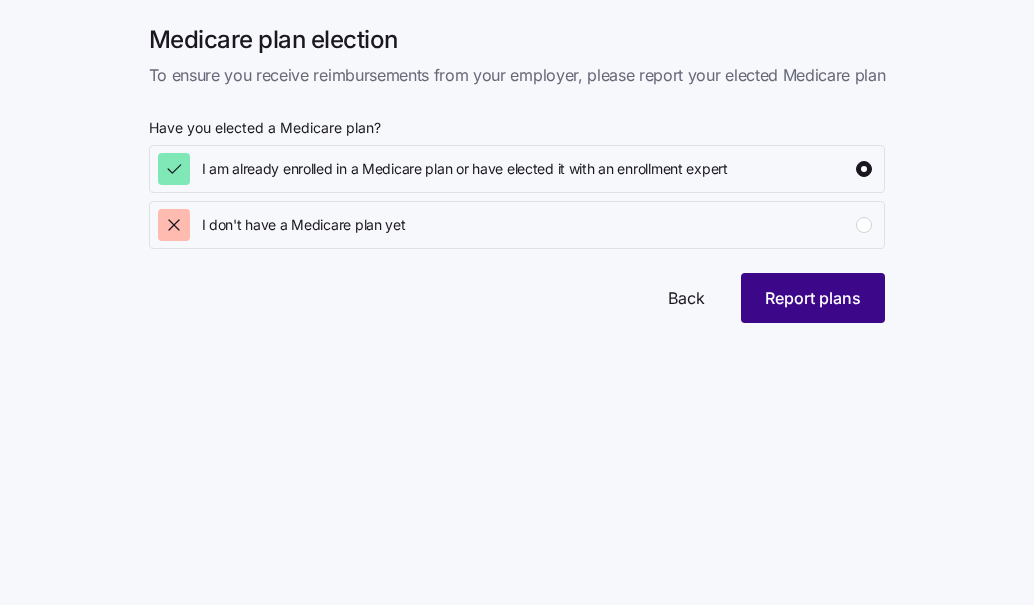 click on "Report plans" at bounding box center [813, 298] 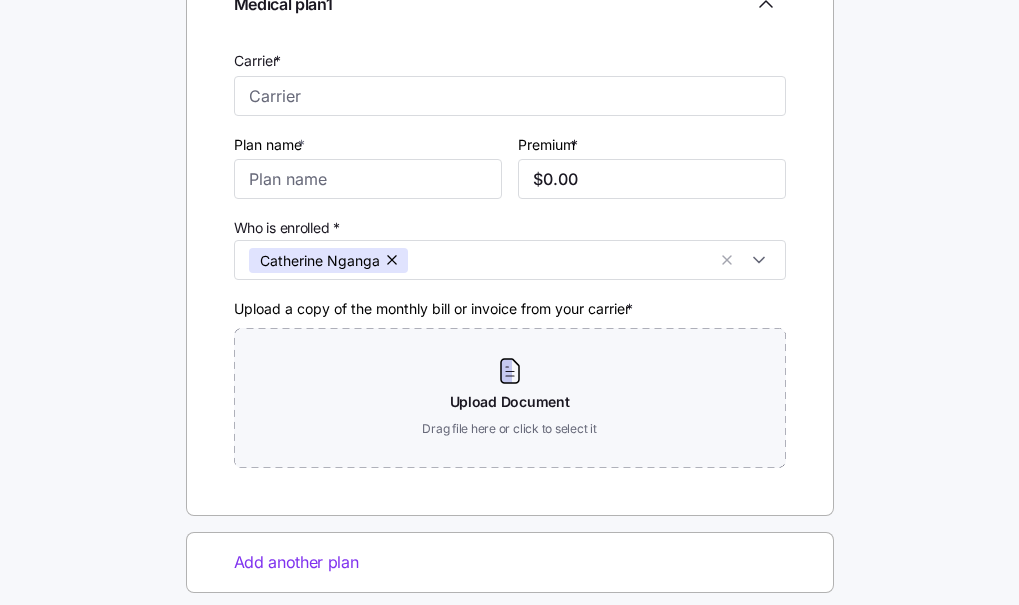 scroll, scrollTop: 193, scrollLeft: 0, axis: vertical 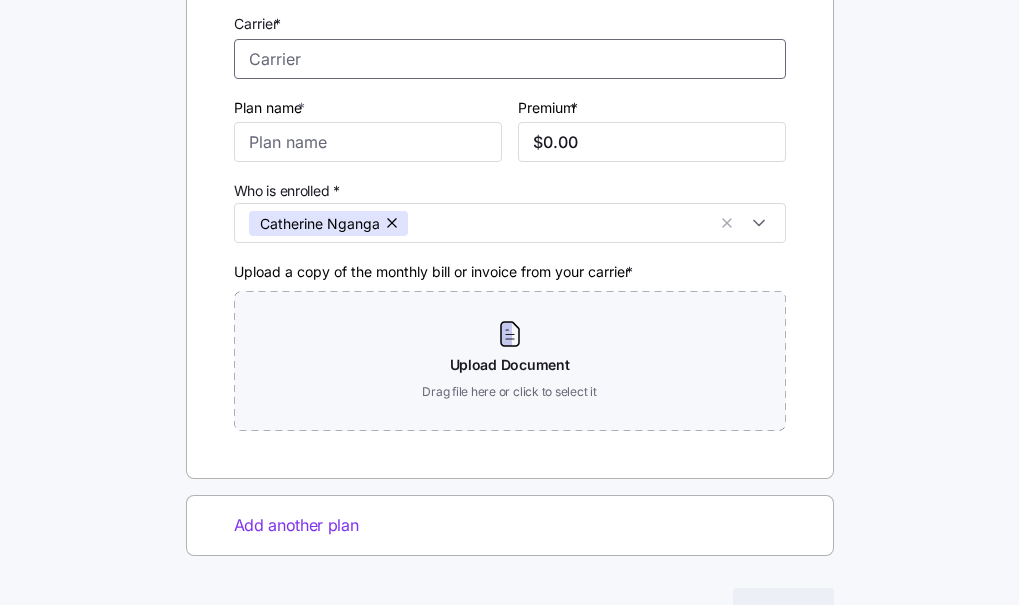 click on "Carrier  *" at bounding box center [510, 59] 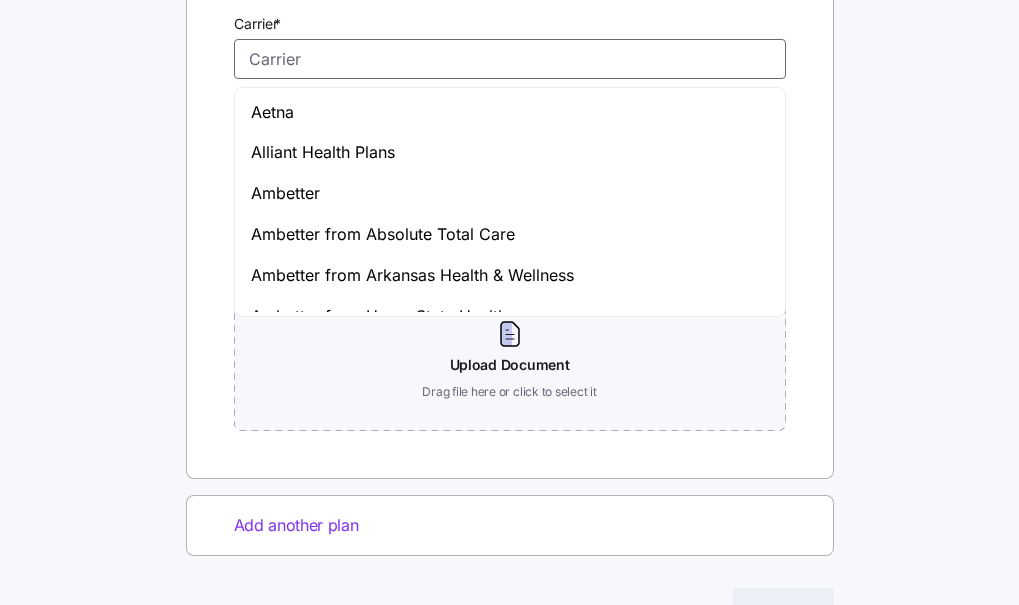 click on "Aetna" at bounding box center (510, 112) 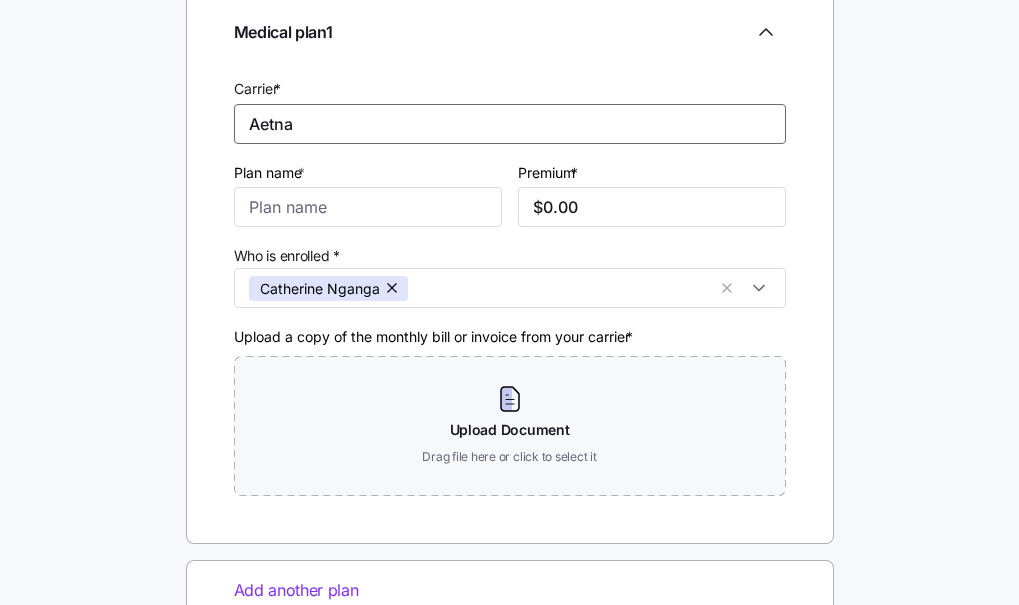 scroll, scrollTop: 0, scrollLeft: 0, axis: both 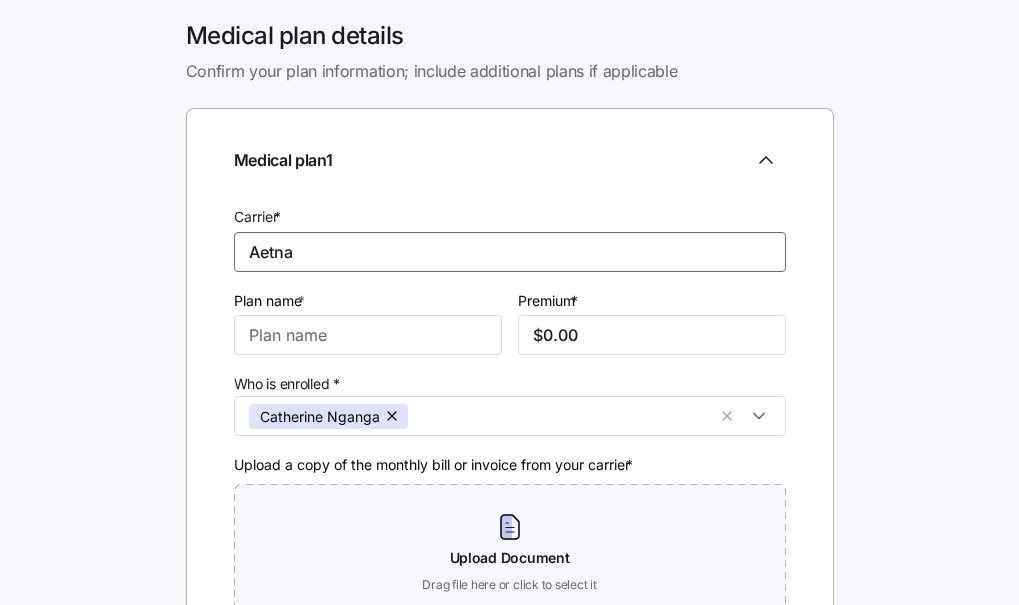 click on "Aetna" at bounding box center [510, 252] 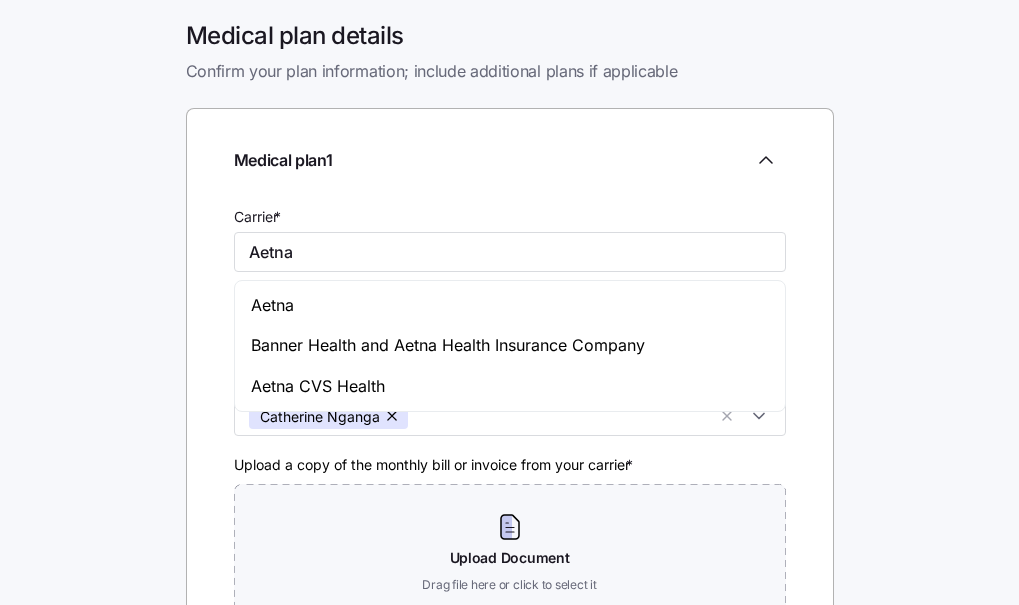 click on "Medical plan  1 Carrier  * Aetna Plan name  * Premium  * $0.00 Who is enrolled   * [FIRST] [LAST] Upload a copy of the monthly bill or invoice from your carrier  * Upload Document Drag file here or click to select it" at bounding box center [510, 390] 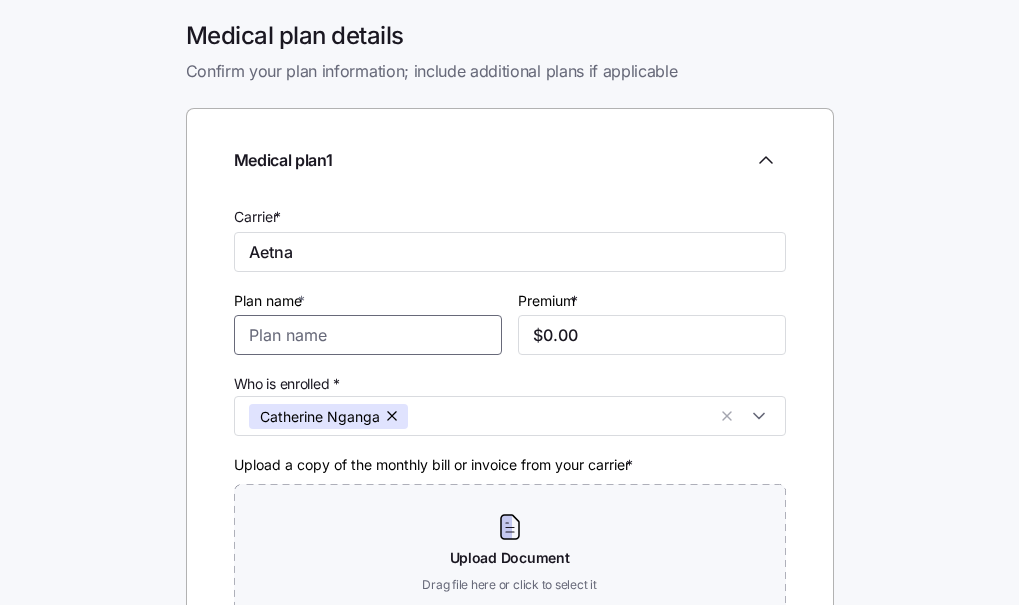 click on "Plan name  *" at bounding box center [368, 335] 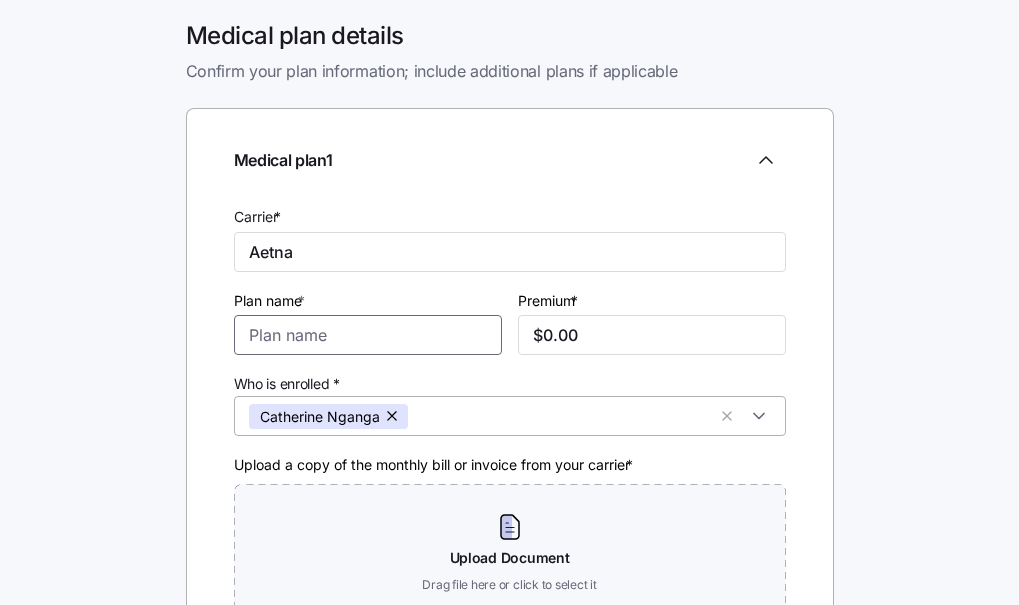 type on "Indiana Medicare" 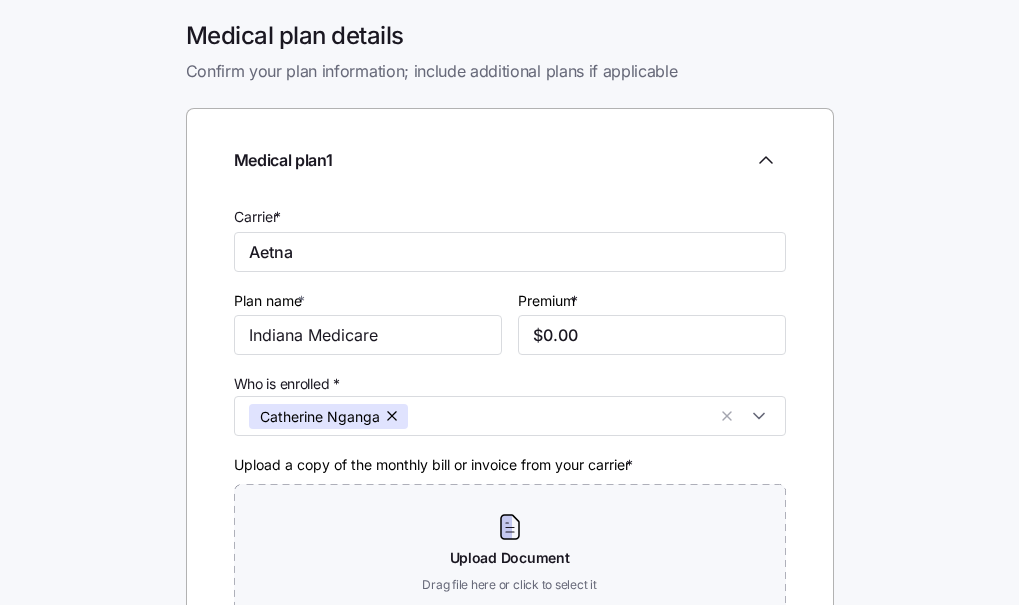 click on "Medical plan  1 Carrier  * Aetna Plan name  * [STATE] Medicare Premium  * $0.00 Who is enrolled   * [FIRST] [LAST] Upload a copy of the monthly bill or invoice from your carrier  * Upload Document Drag file here or click to select it" at bounding box center [510, 390] 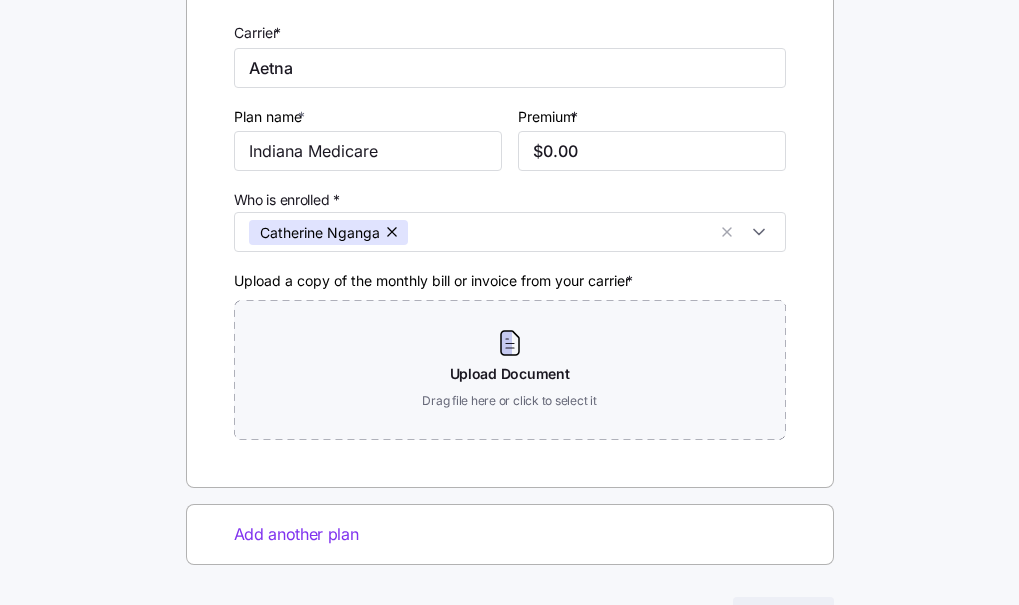 scroll, scrollTop: 186, scrollLeft: 0, axis: vertical 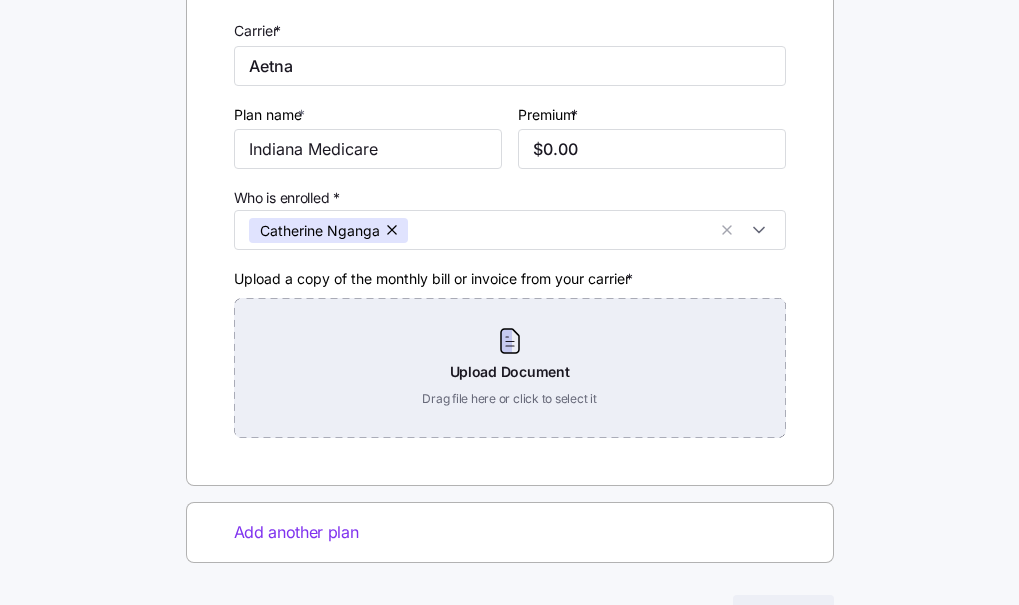 click on "Upload Document Drag file here or click to select it" at bounding box center (510, 368) 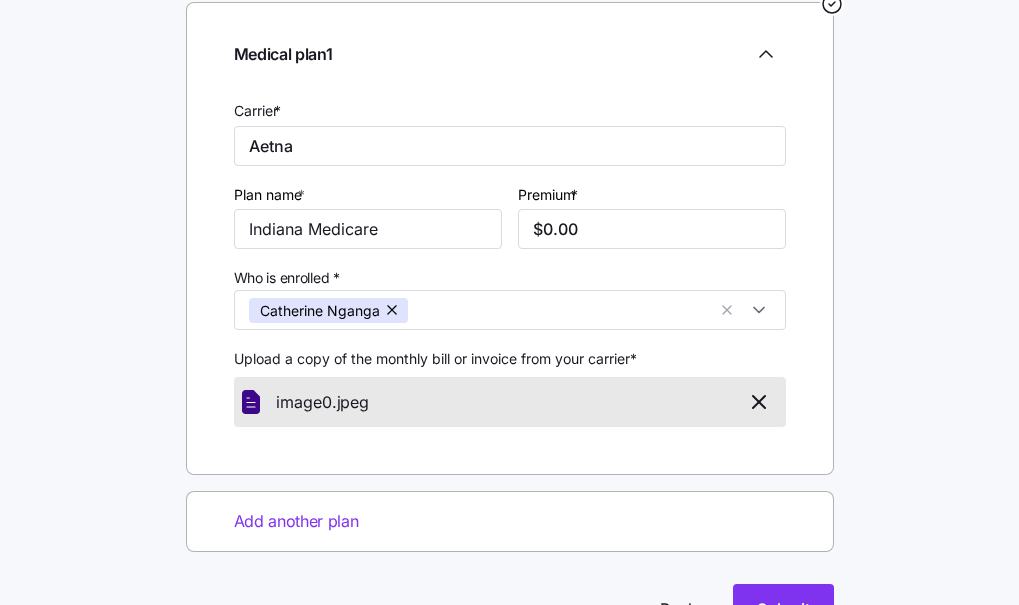 scroll, scrollTop: 48, scrollLeft: 0, axis: vertical 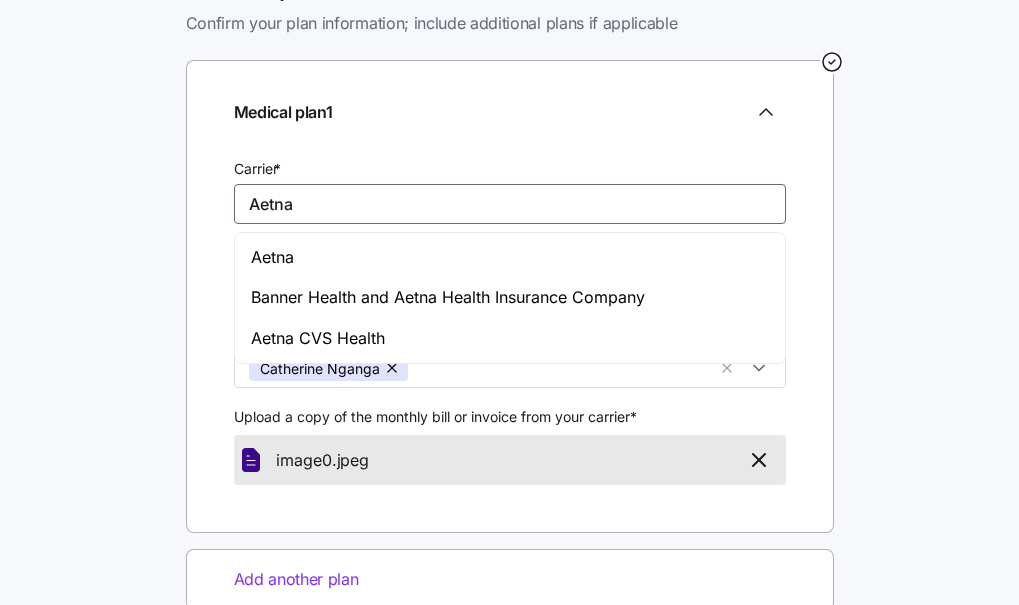 click on "Aetna" at bounding box center [510, 204] 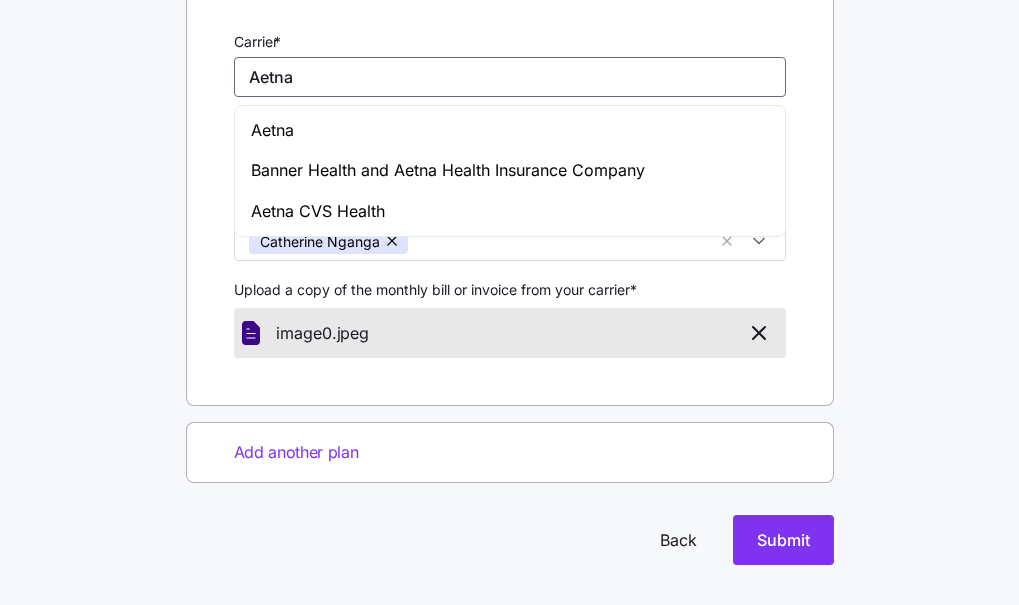 scroll, scrollTop: 183, scrollLeft: 0, axis: vertical 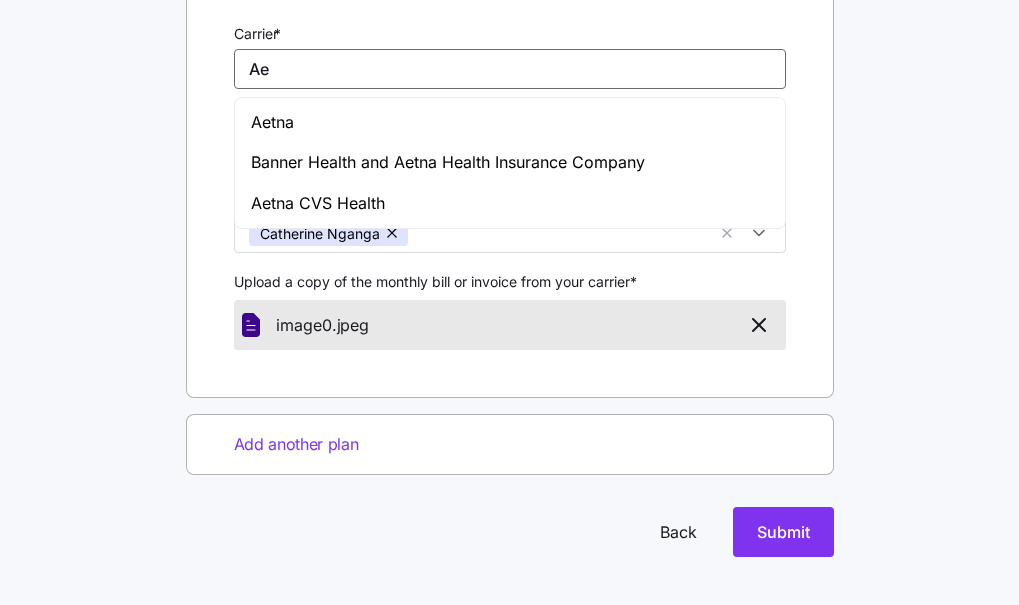 type on "A" 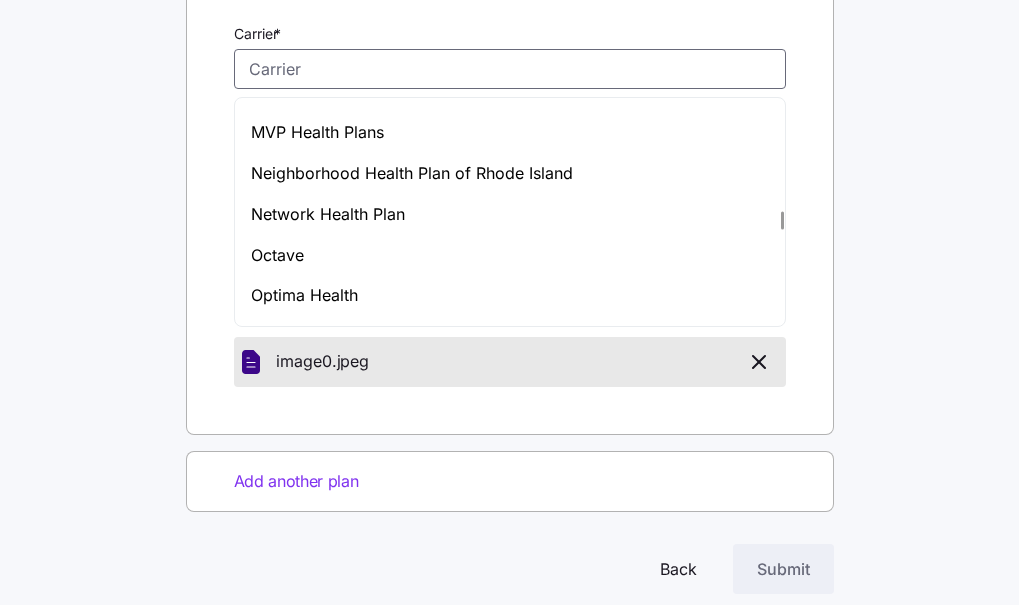 scroll, scrollTop: 5505, scrollLeft: 0, axis: vertical 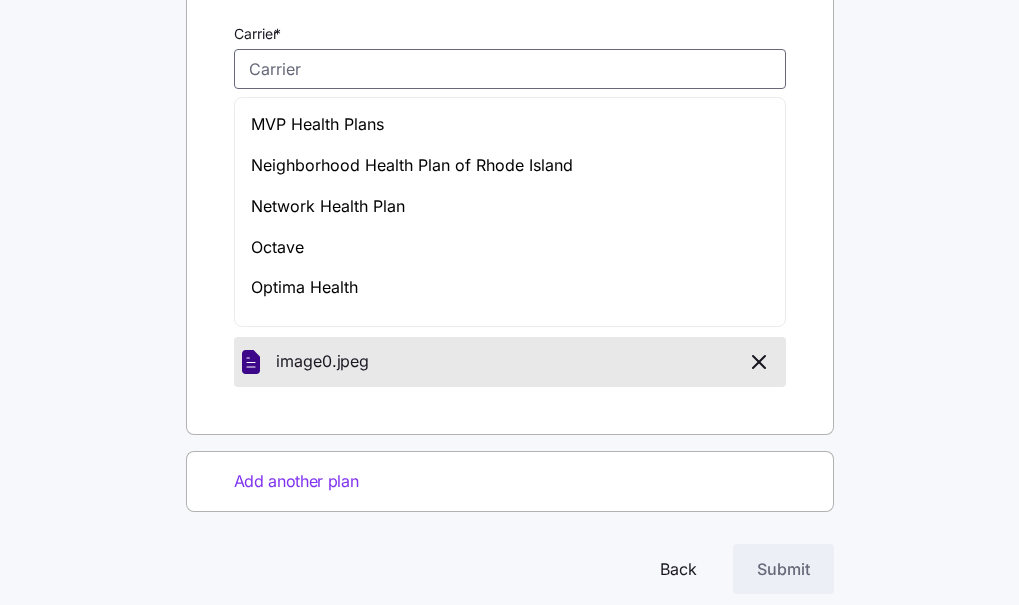 click on "Network Health Plan" at bounding box center (510, 206) 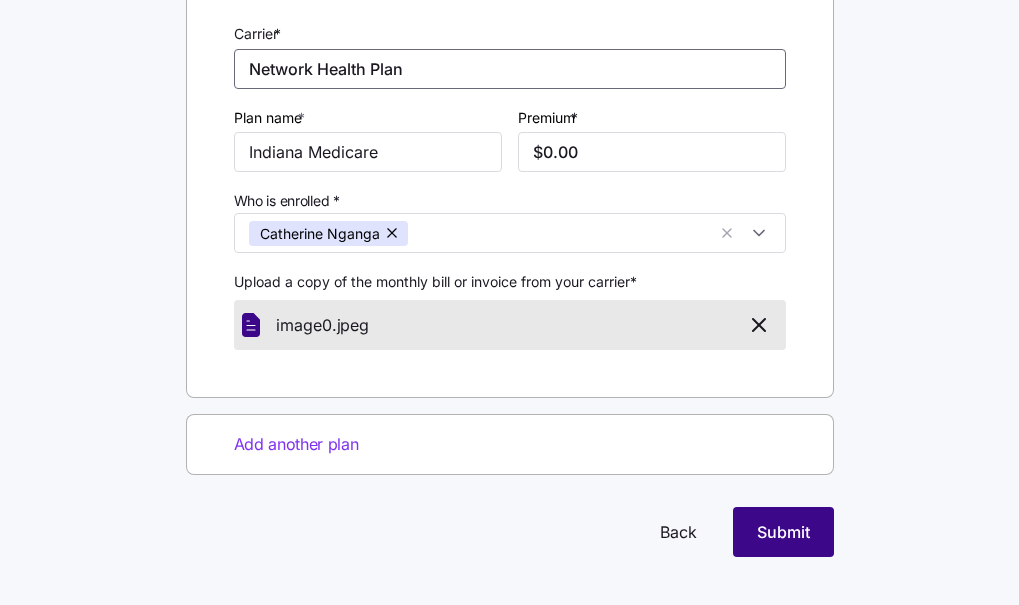 type on "Network Health Plan" 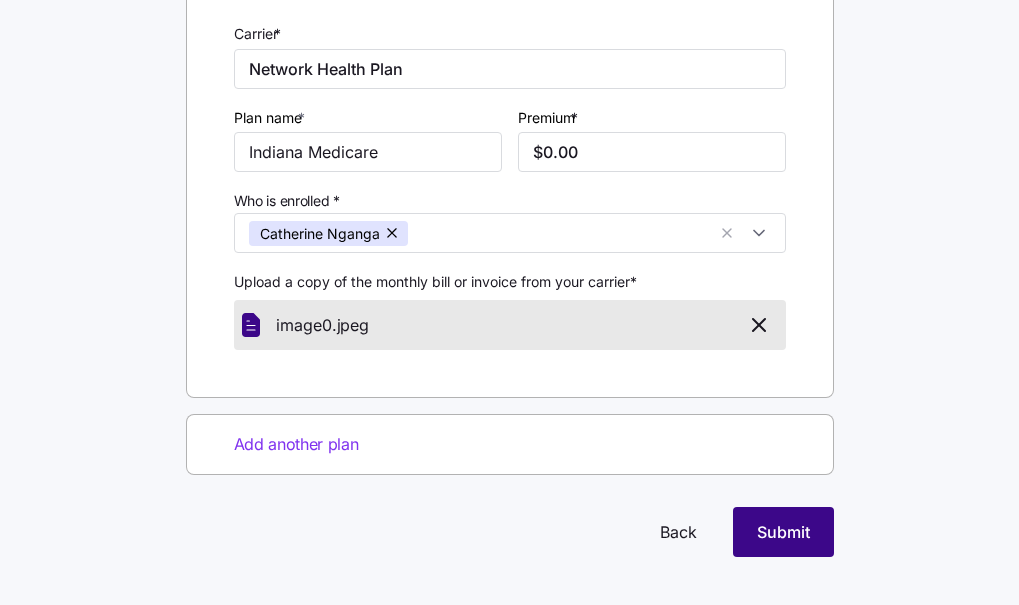 click on "Submit" at bounding box center [783, 532] 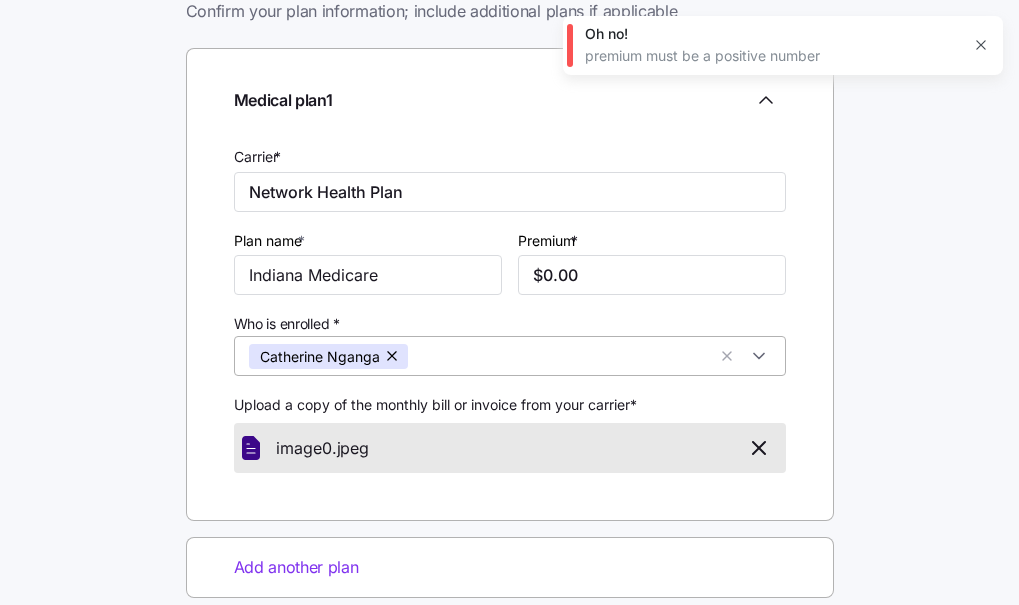 scroll, scrollTop: 72, scrollLeft: 0, axis: vertical 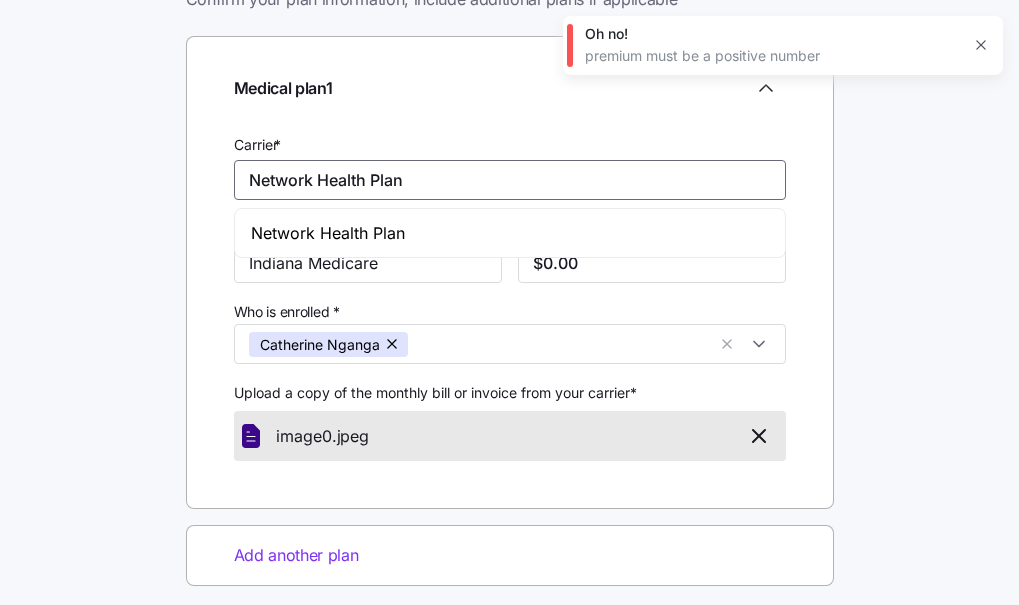 click on "Network Health Plan" at bounding box center [510, 180] 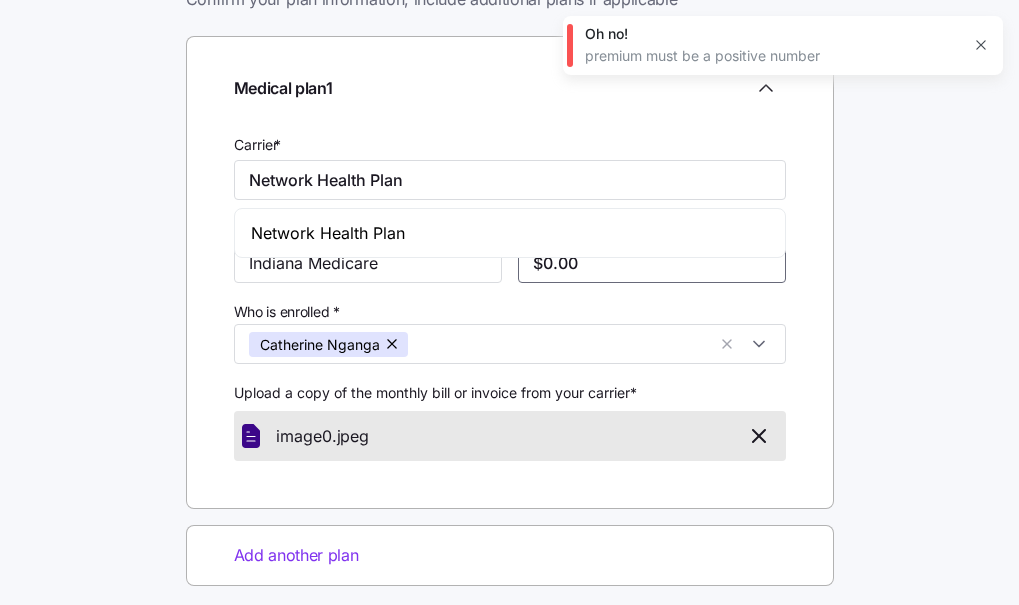 click on "$0.00" at bounding box center (652, 263) 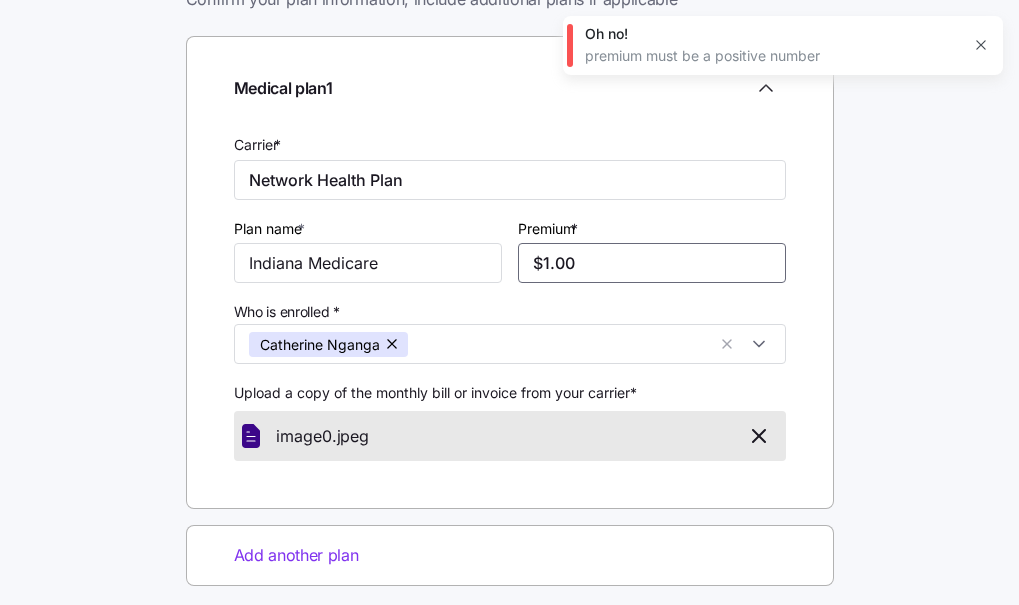 scroll, scrollTop: 183, scrollLeft: 0, axis: vertical 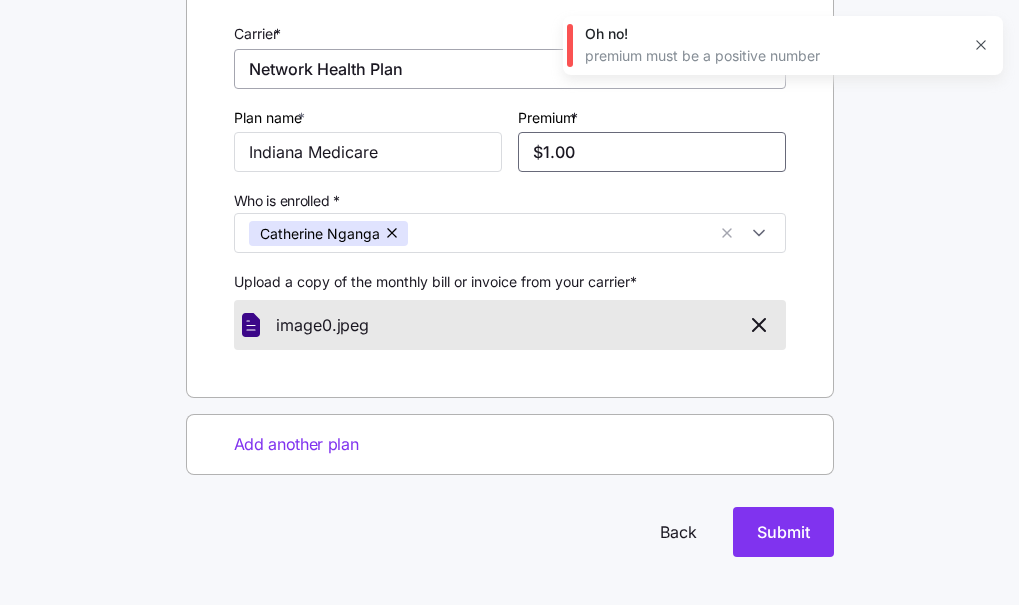 type on "$1.00" 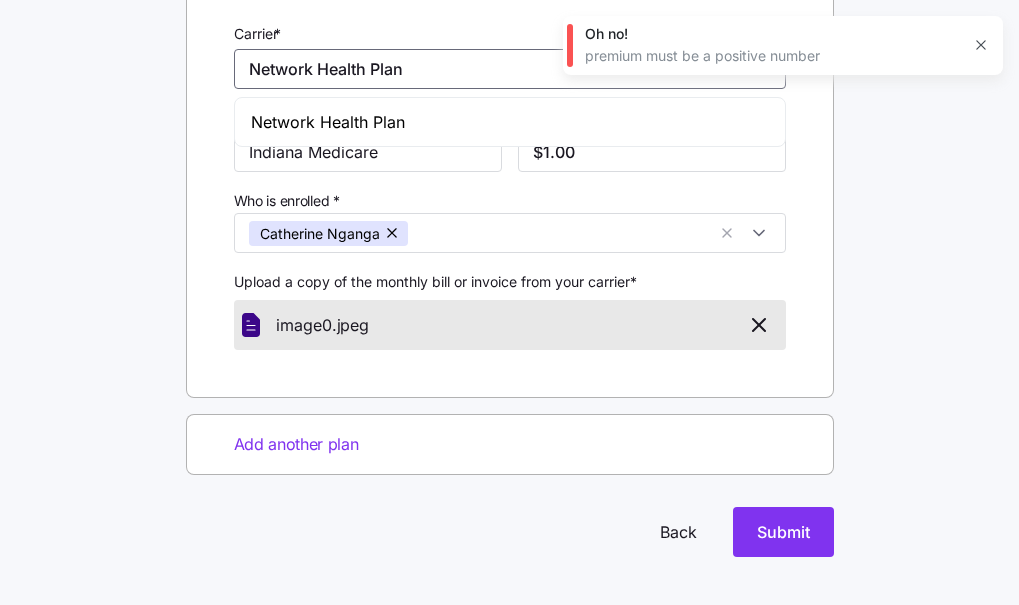 click on "Network Health Plan" at bounding box center [510, 69] 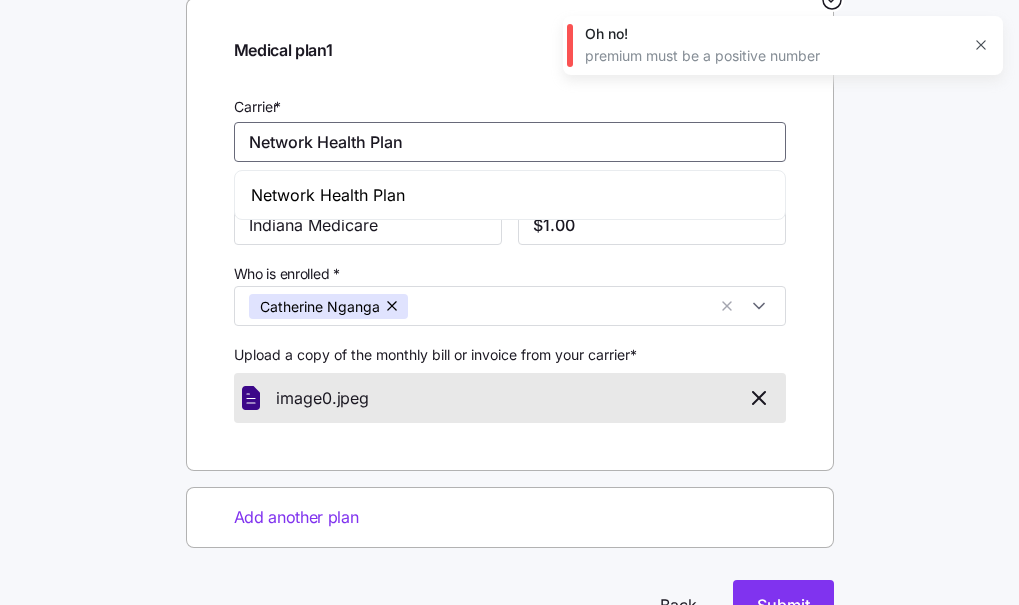 scroll, scrollTop: 183, scrollLeft: 0, axis: vertical 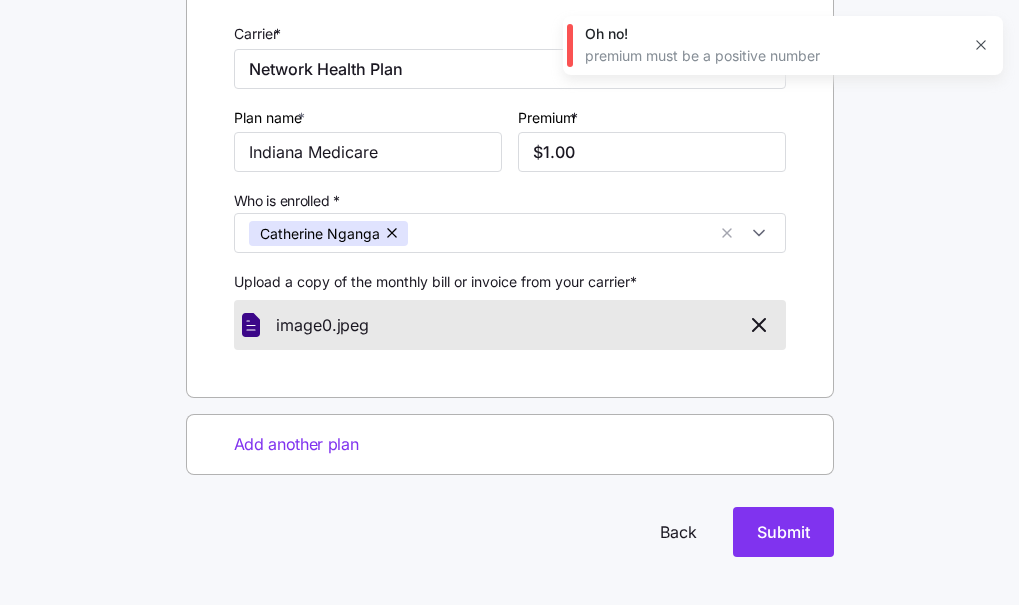 click on "Back" at bounding box center [678, 532] 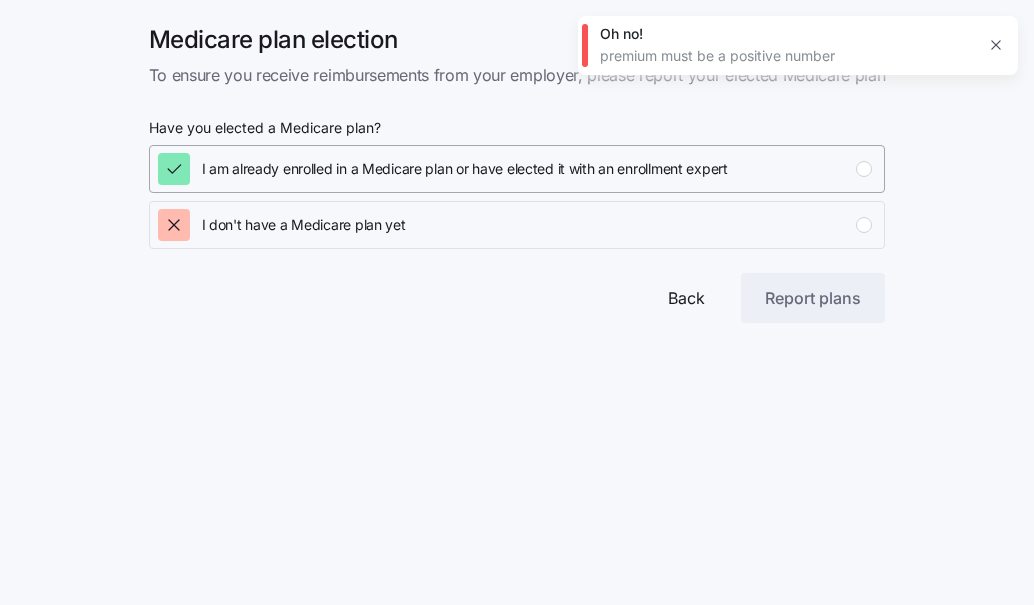 click on "I am already enrolled in a Medicare plan or have elected it with an enrollment expert" at bounding box center (465, 169) 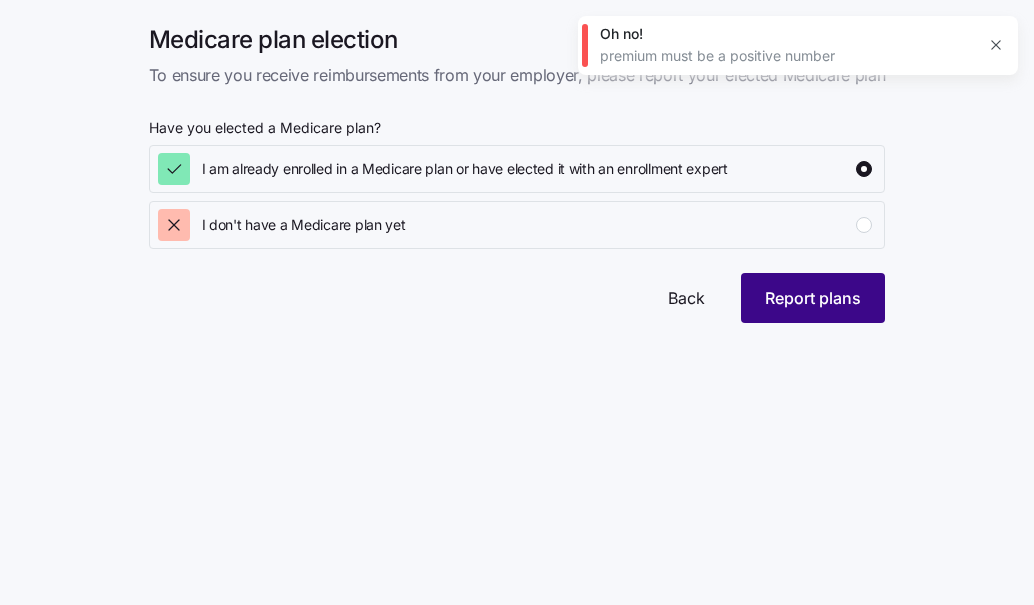 click on "Report plans" at bounding box center [813, 298] 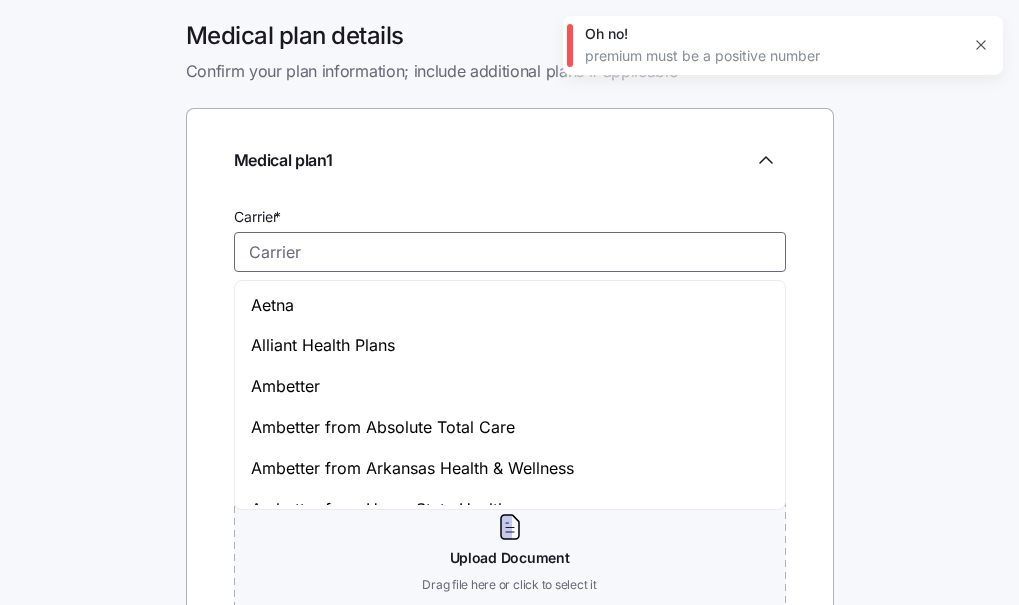click on "Carrier  *" at bounding box center [510, 252] 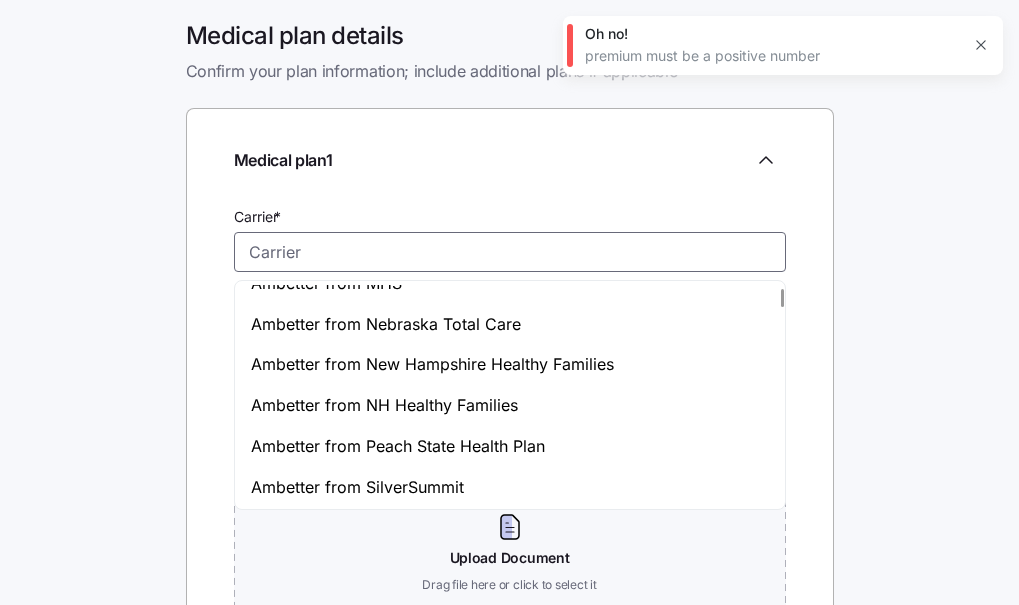 scroll, scrollTop: 0, scrollLeft: 0, axis: both 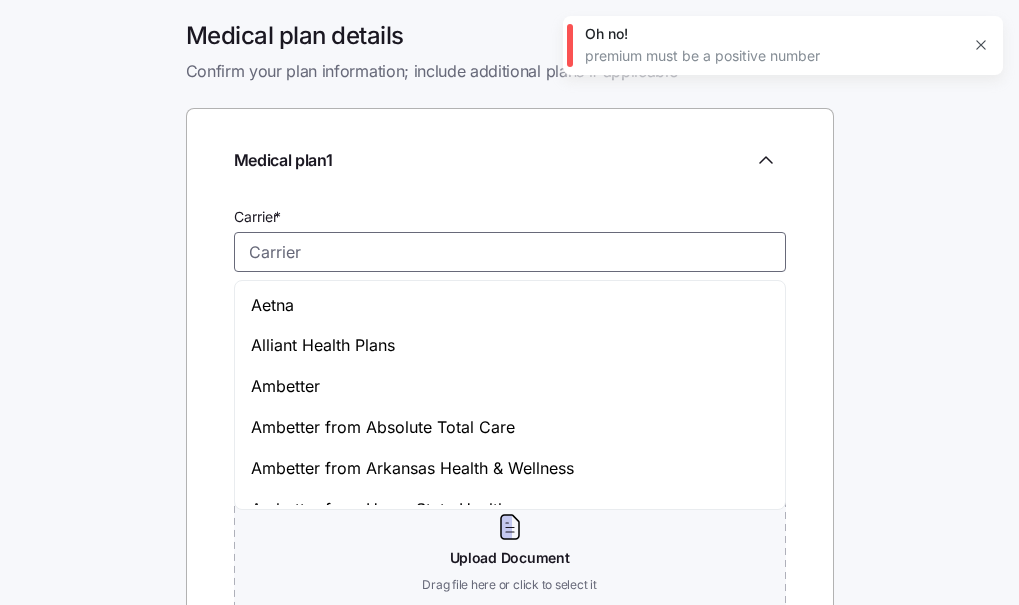 click on "Aetna" at bounding box center (510, 305) 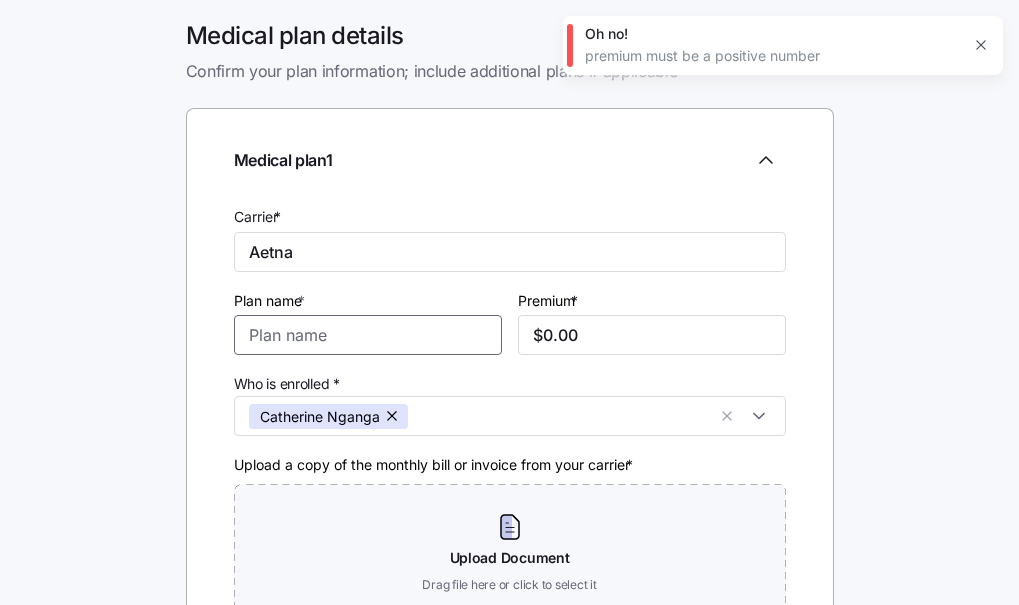 click on "Plan name  *" at bounding box center [368, 335] 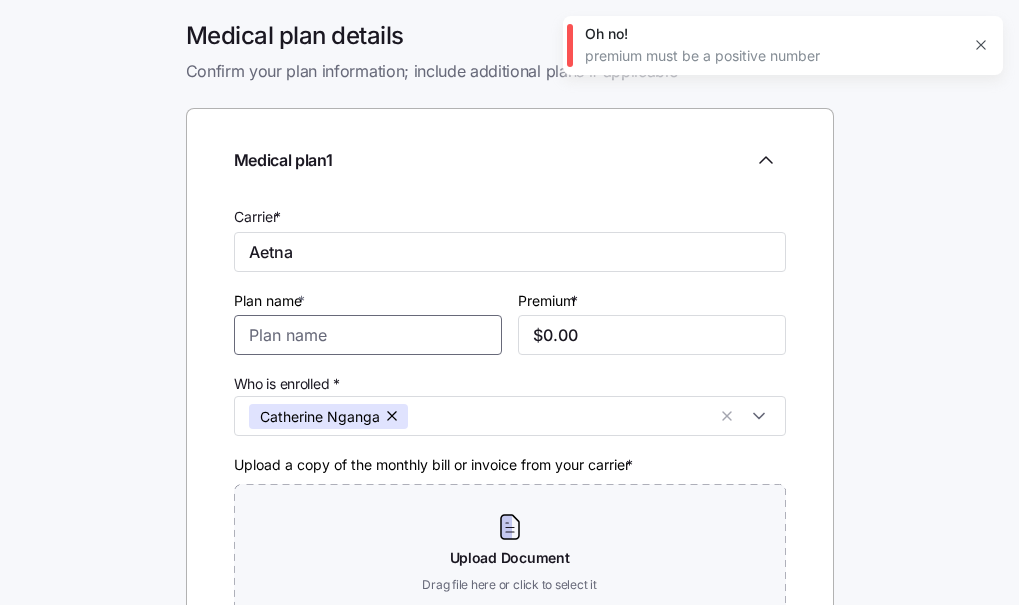type on "Indiana Medicare" 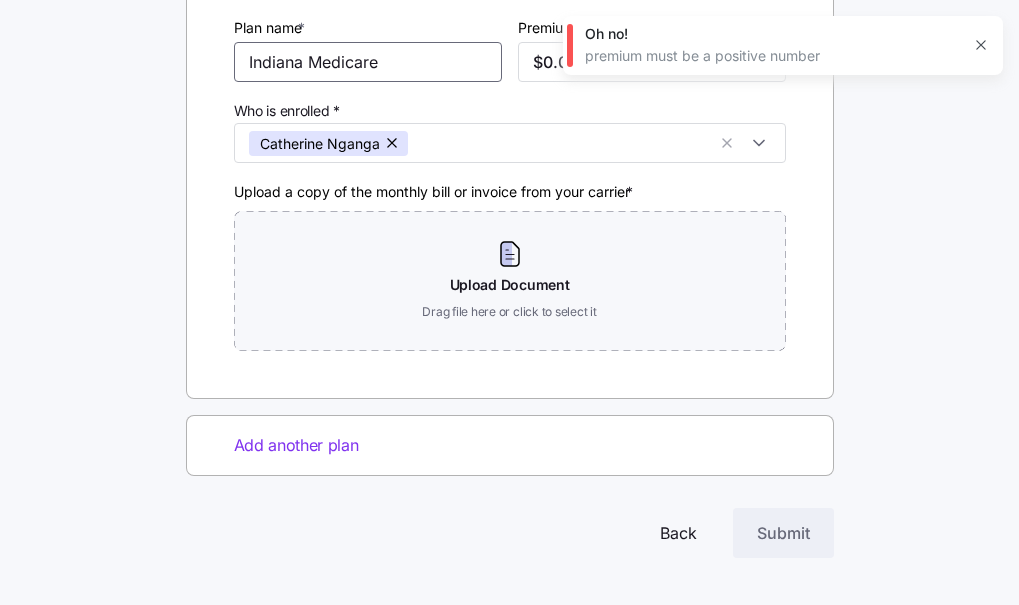 scroll, scrollTop: 272, scrollLeft: 0, axis: vertical 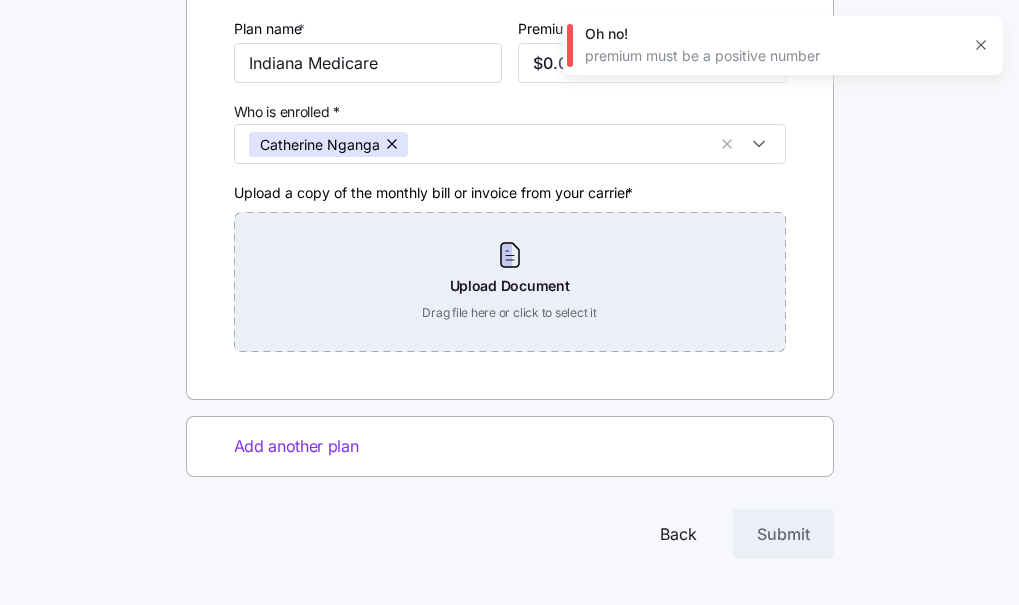click on "Upload Document Drag file here or click to select it" at bounding box center (510, 282) 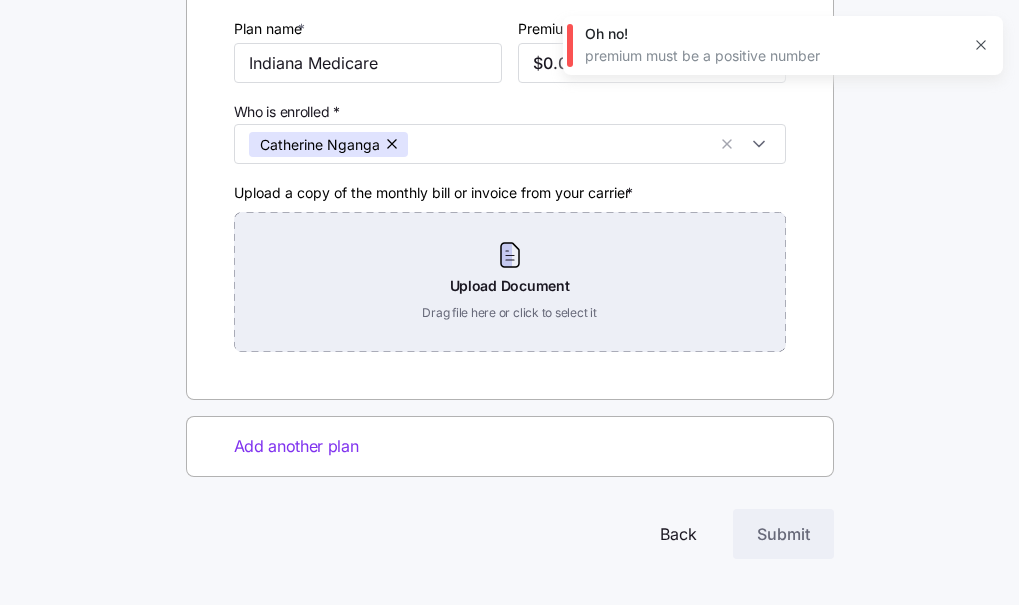 scroll, scrollTop: 183, scrollLeft: 0, axis: vertical 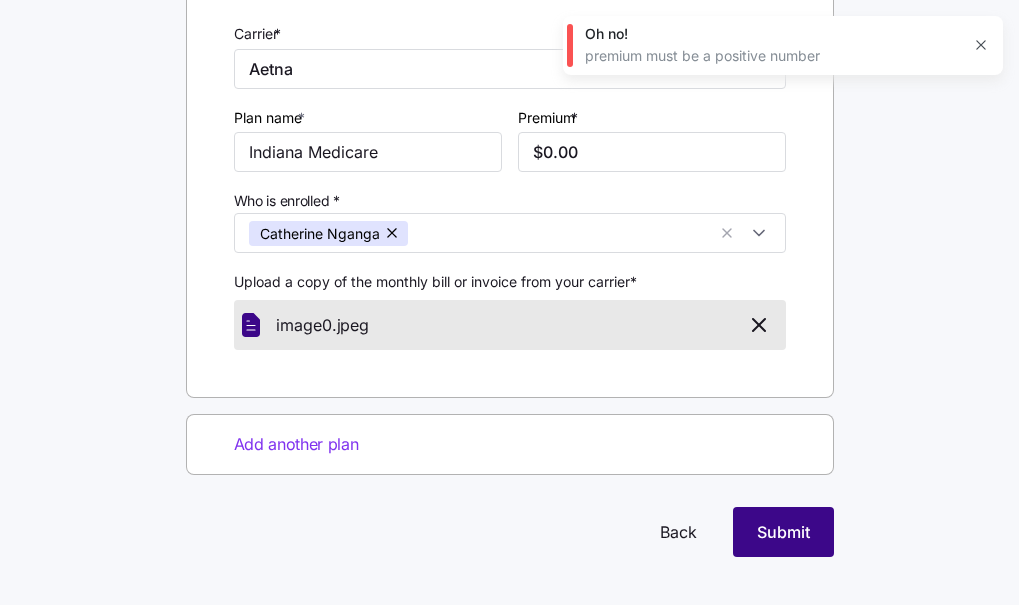 click on "Submit" at bounding box center [783, 532] 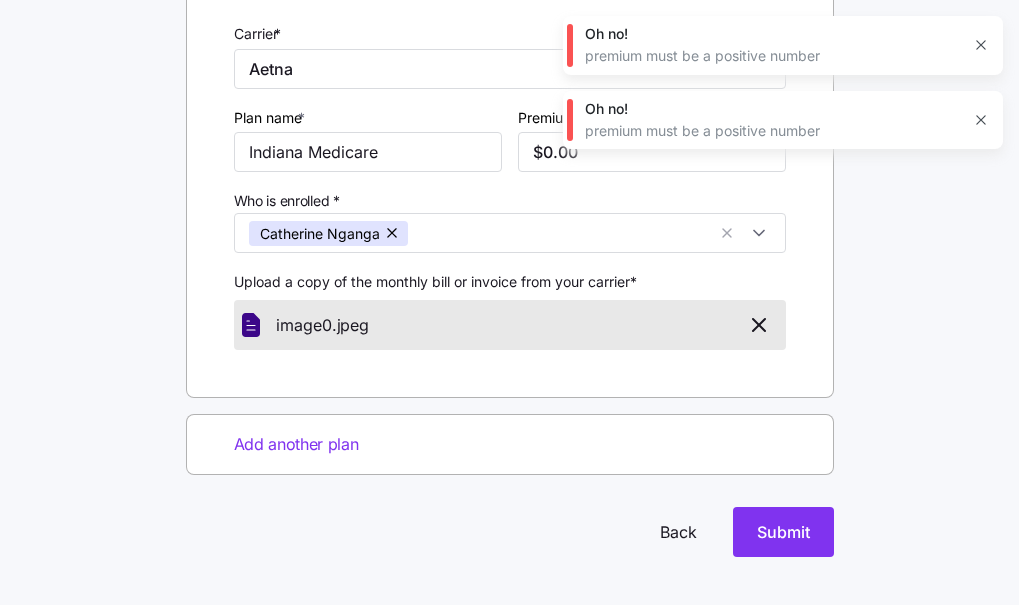 click on "Medical plan details Confirm your plan information; include additional plans if applicable Medical plan  1 Carrier  * Aetna Plan name  * [STATE] Medicare Premium  * $0.00 Who is enrolled   * [FIRST] [LAST] Upload a copy of the monthly bill or invoice from your carrier * image0. jpeg Add another plan Back Submit" at bounding box center (509, 221) 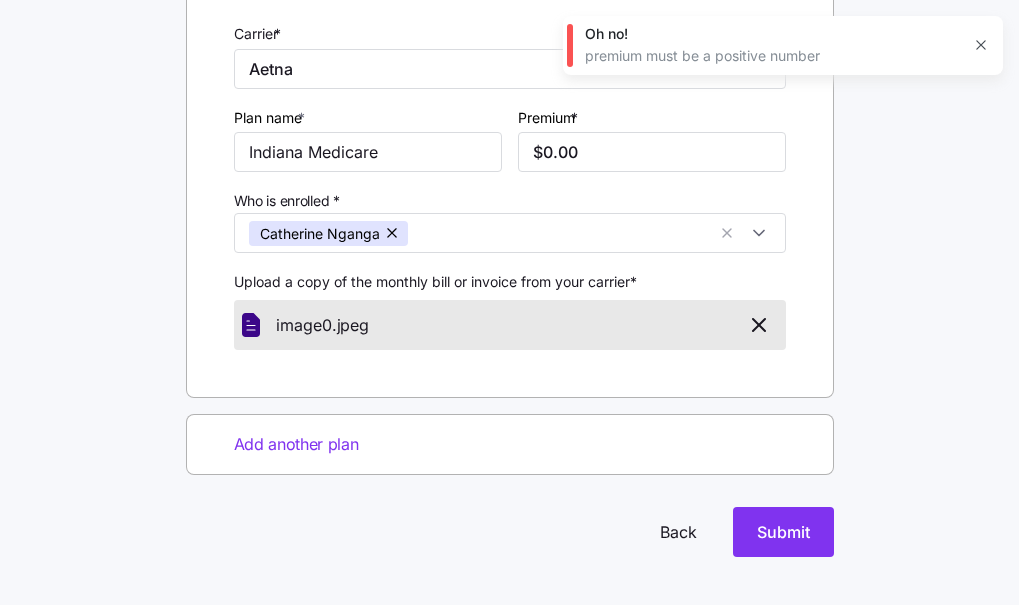 click 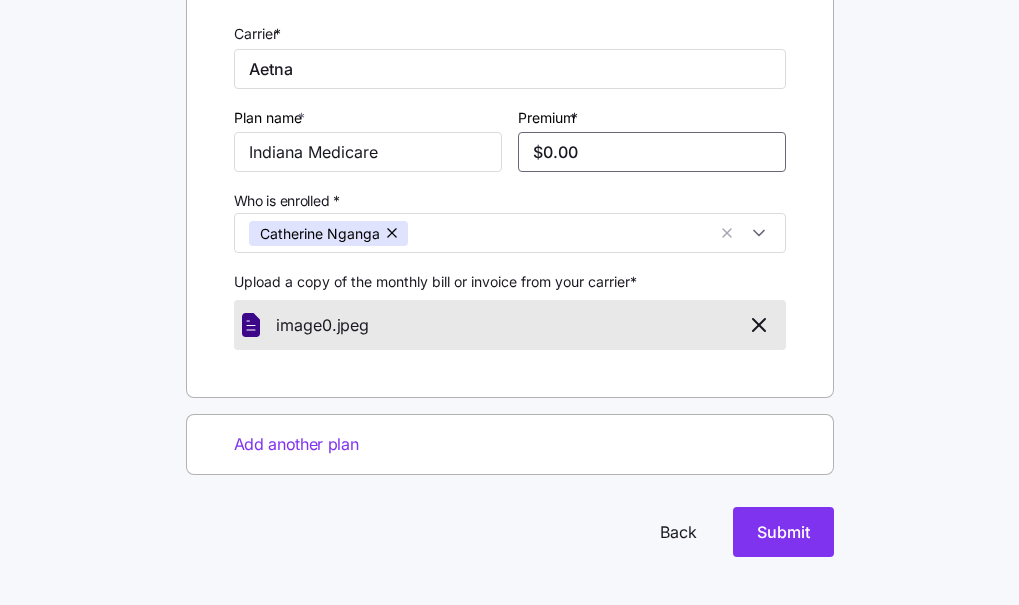 click on "$0.00" at bounding box center (652, 152) 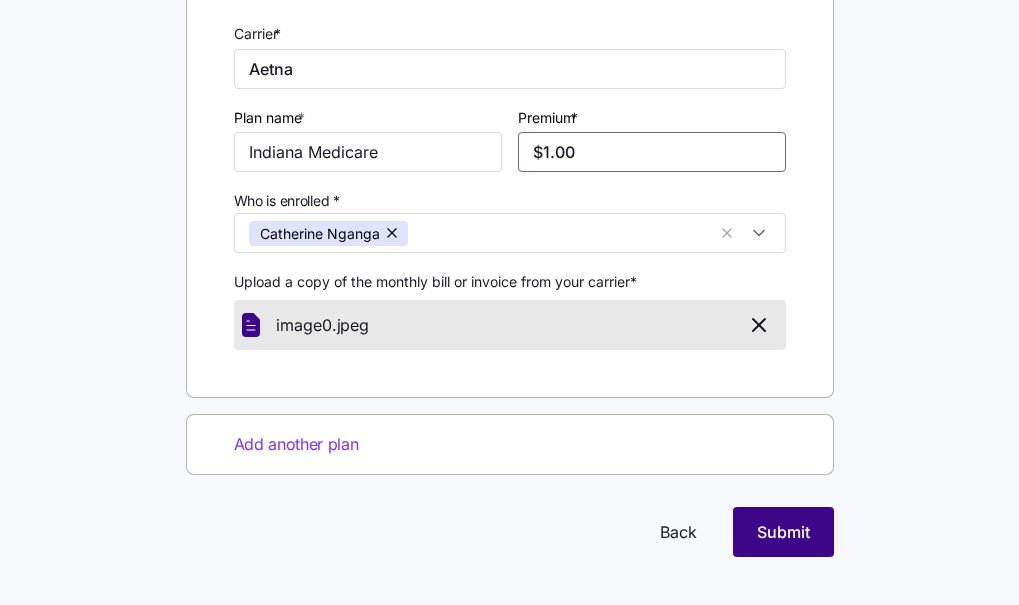 type on "$1.00" 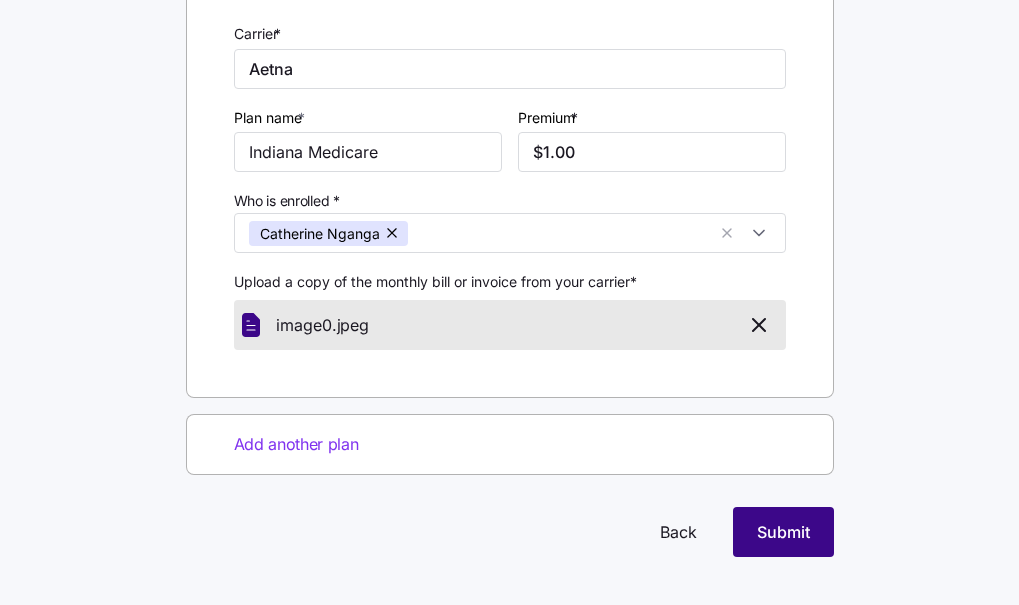 click on "Submit" at bounding box center (783, 532) 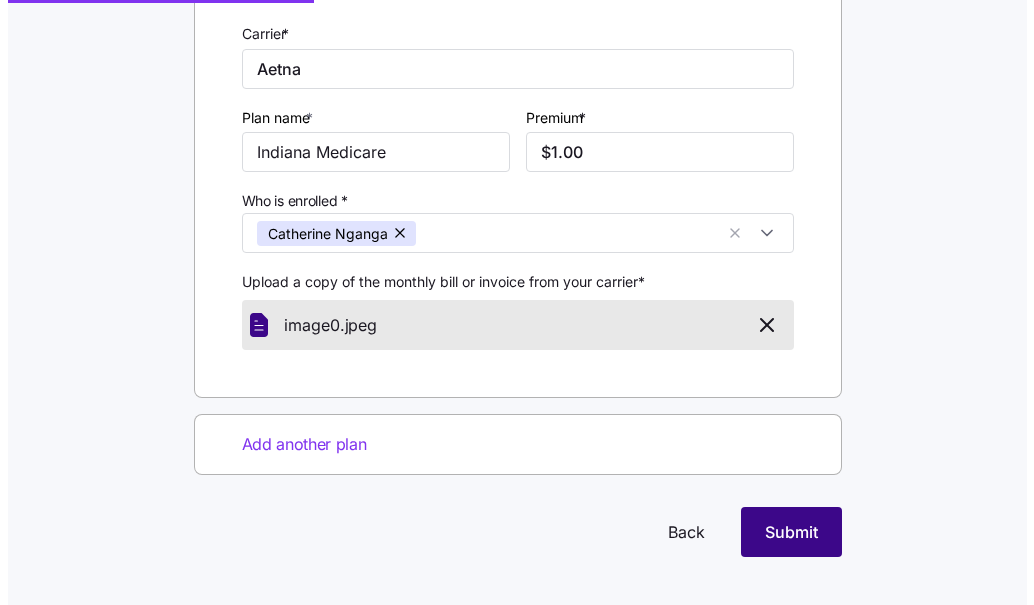scroll, scrollTop: 0, scrollLeft: 0, axis: both 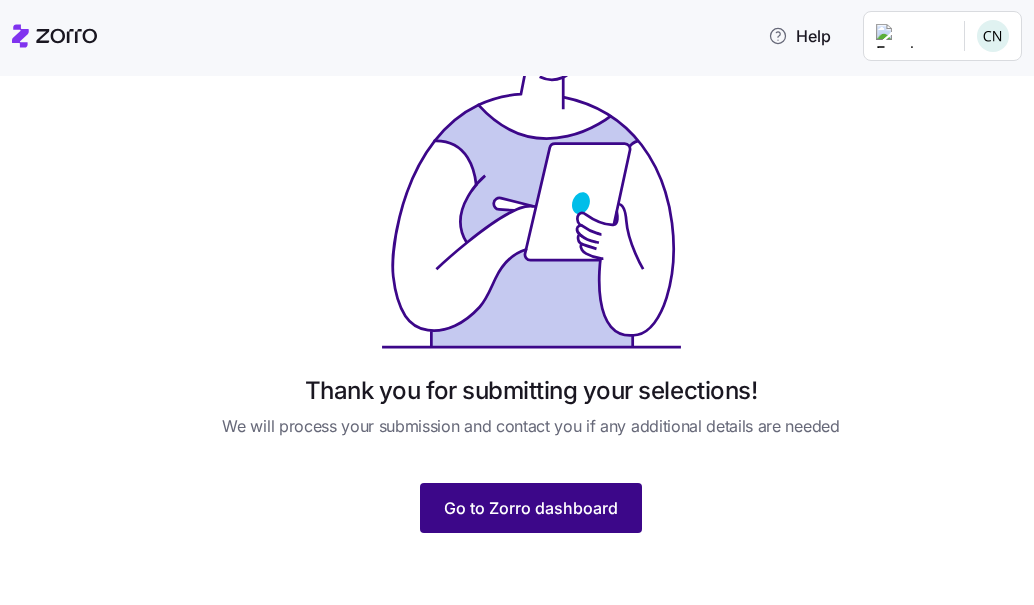 click on "Go to Zorro dashboard" at bounding box center (531, 508) 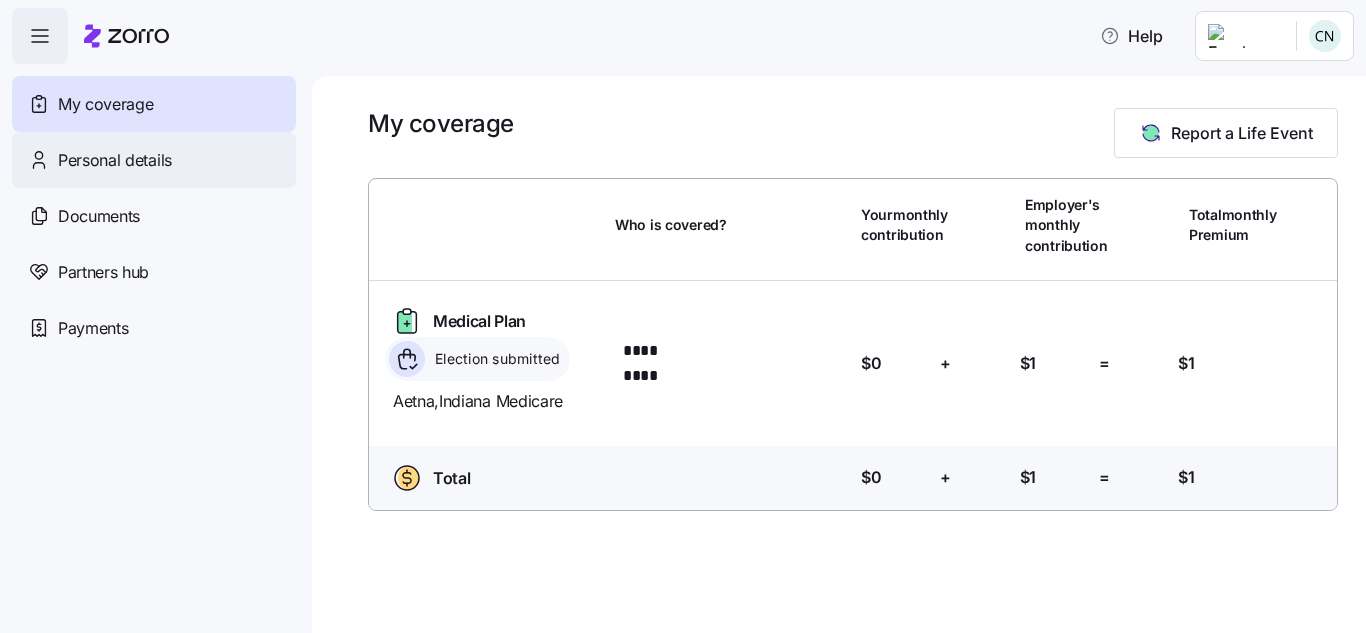 click on "Personal details" at bounding box center [115, 160] 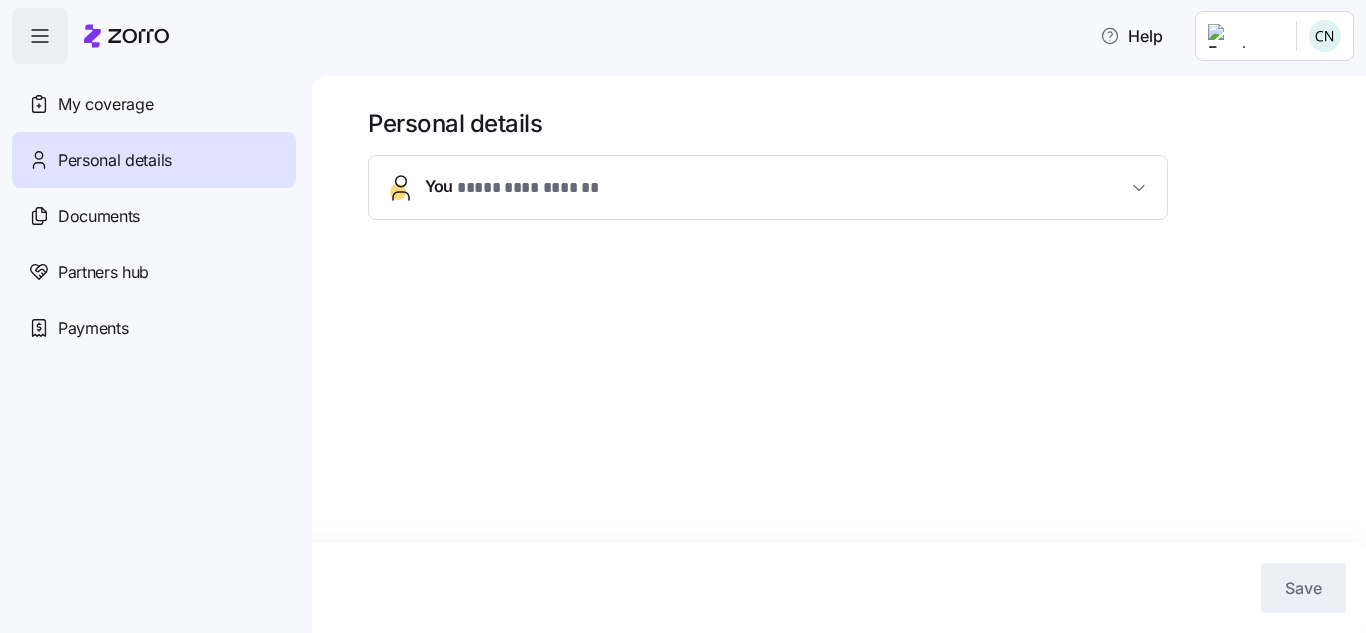 click 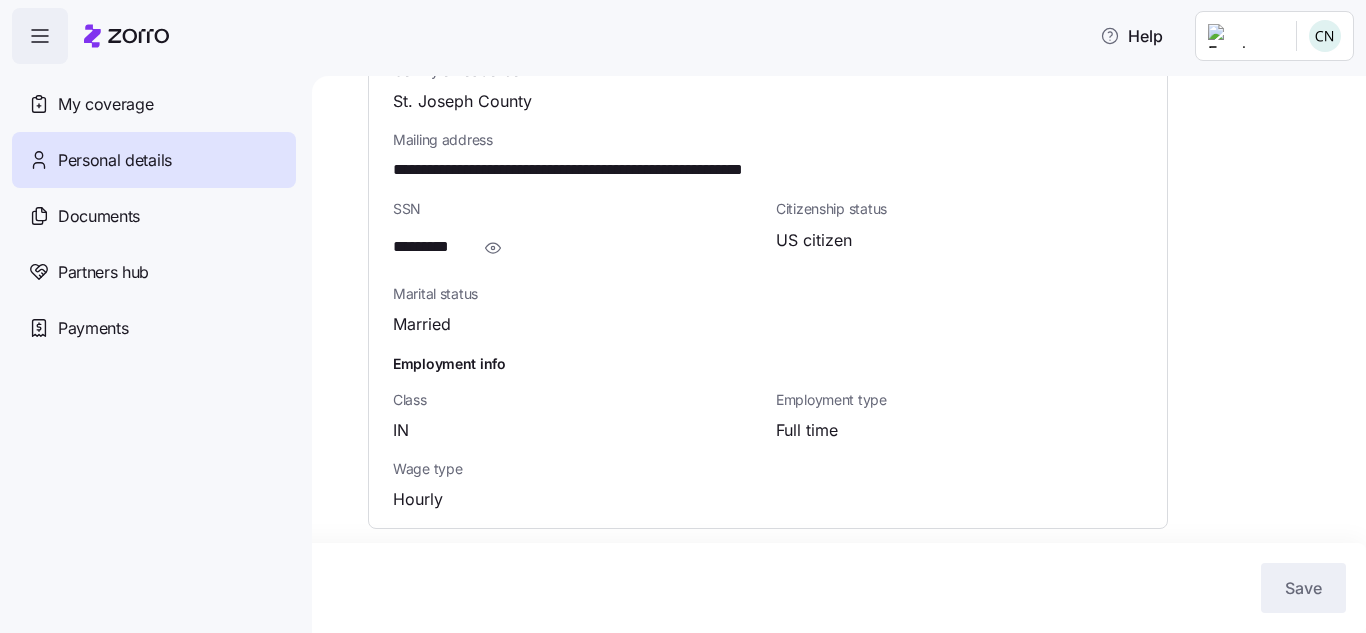 scroll, scrollTop: 0, scrollLeft: 0, axis: both 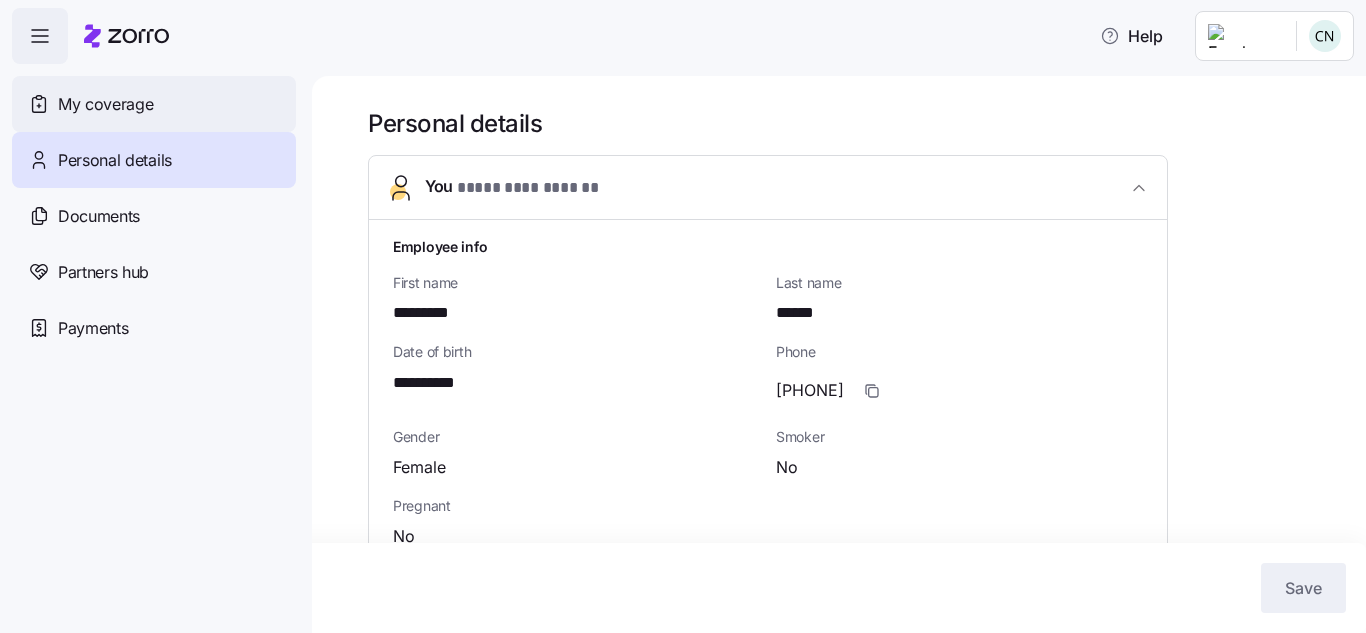 click on "My coverage" at bounding box center [105, 104] 